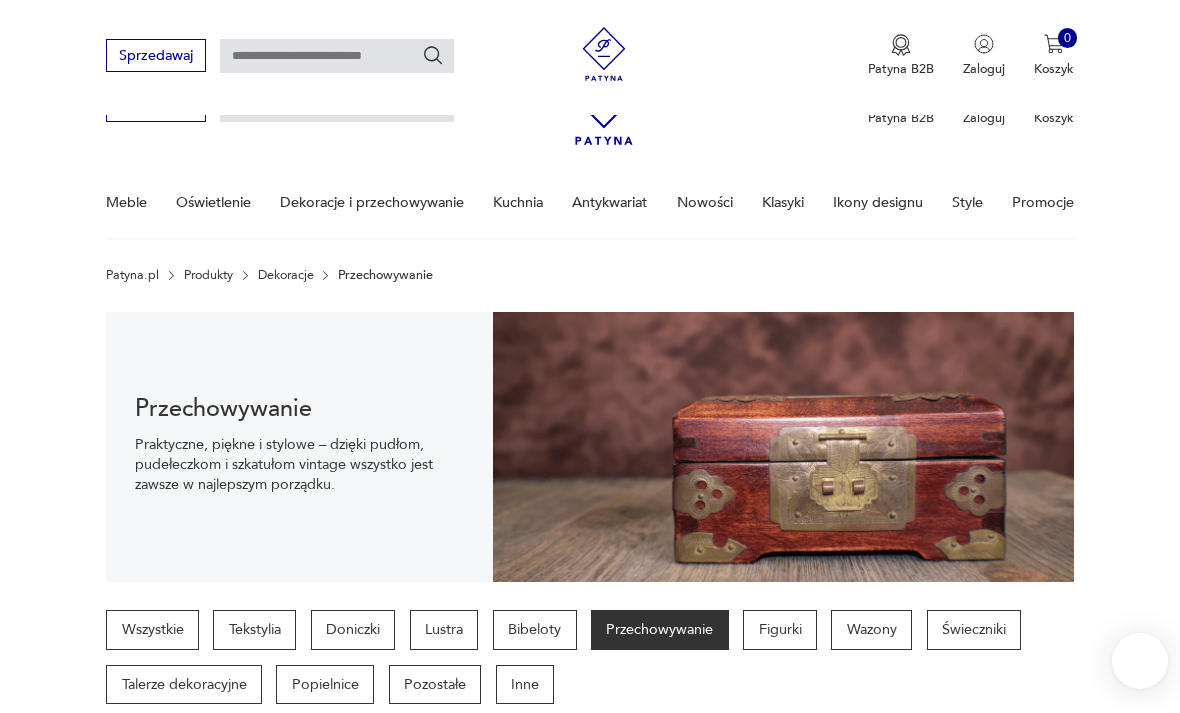 scroll, scrollTop: 436, scrollLeft: 0, axis: vertical 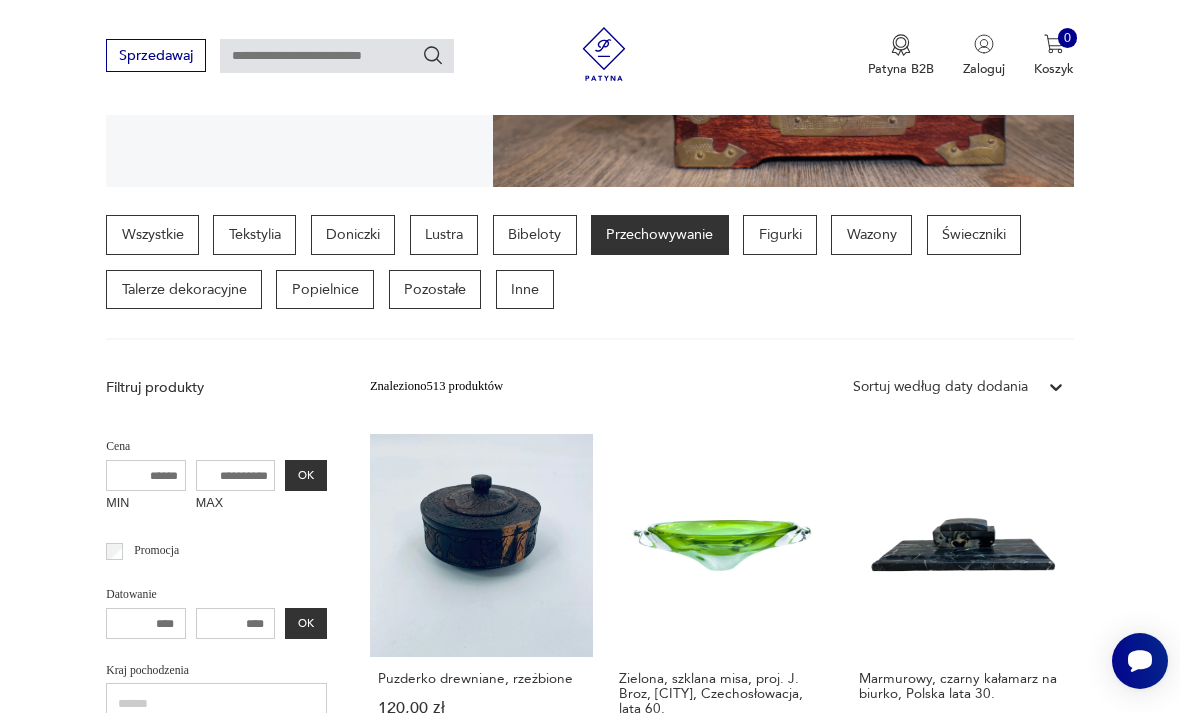 click on "Tekstylia" at bounding box center (254, 235) 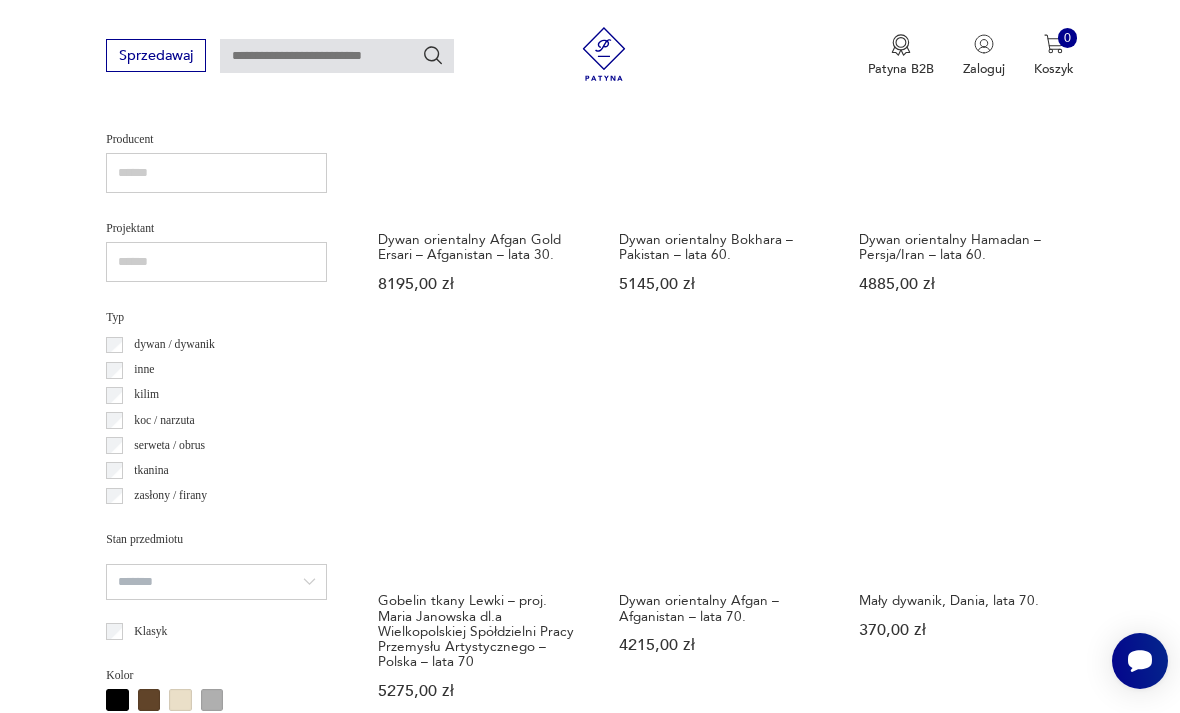 scroll, scrollTop: 1196, scrollLeft: 0, axis: vertical 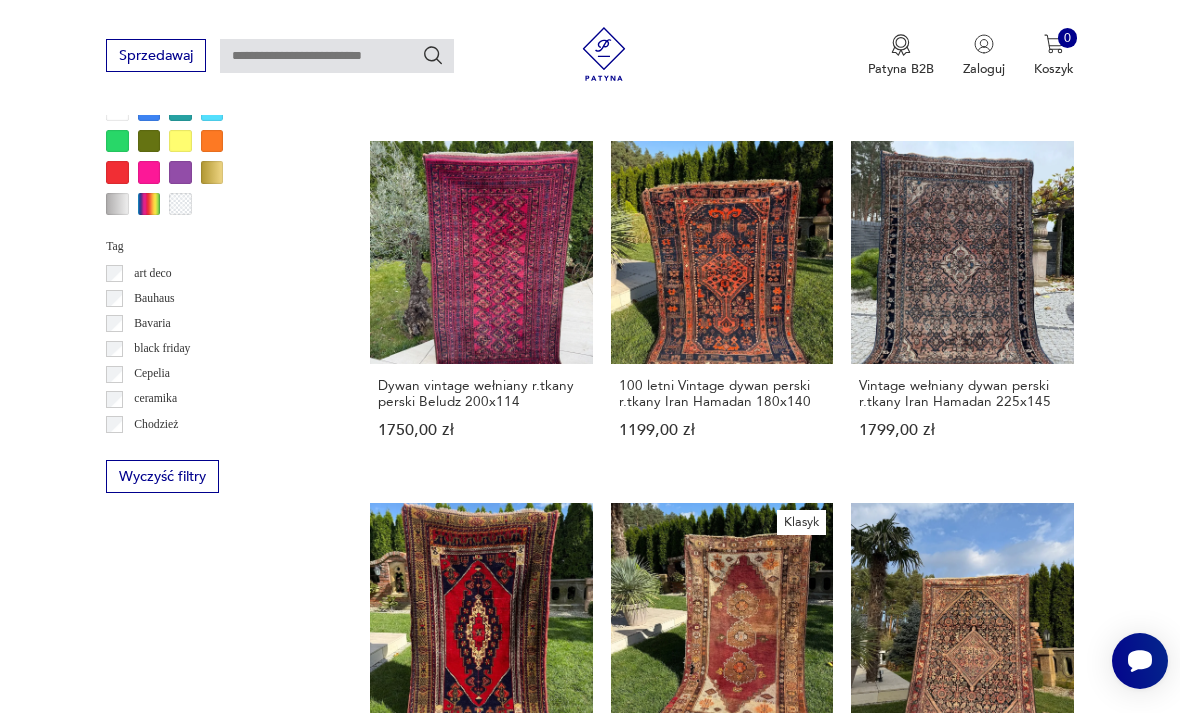 click on "2" at bounding box center [699, 1290] 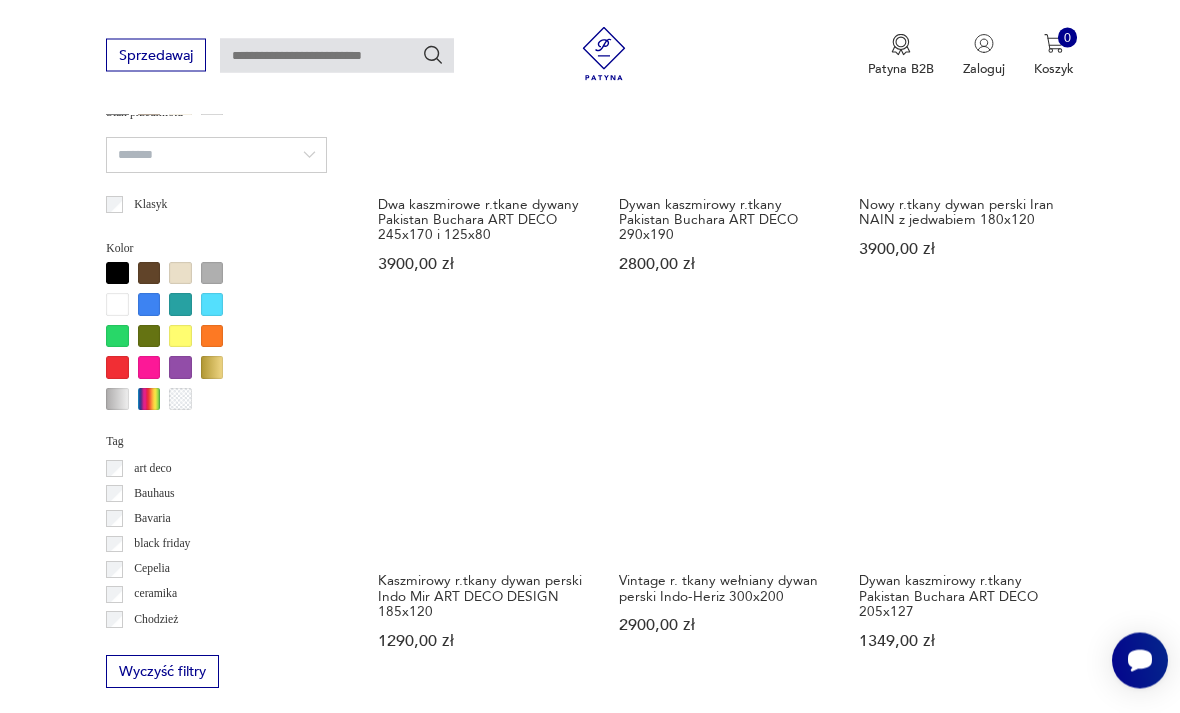 scroll, scrollTop: 1622, scrollLeft: 0, axis: vertical 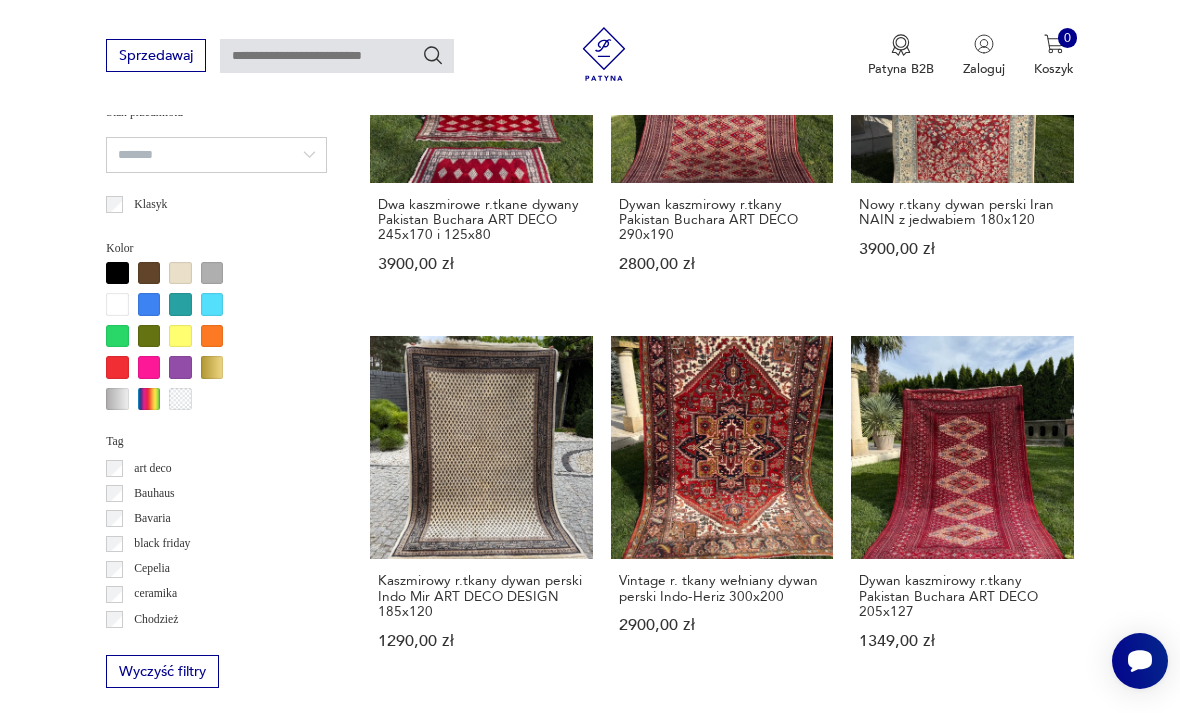 click on "3" at bounding box center (741, 1531) 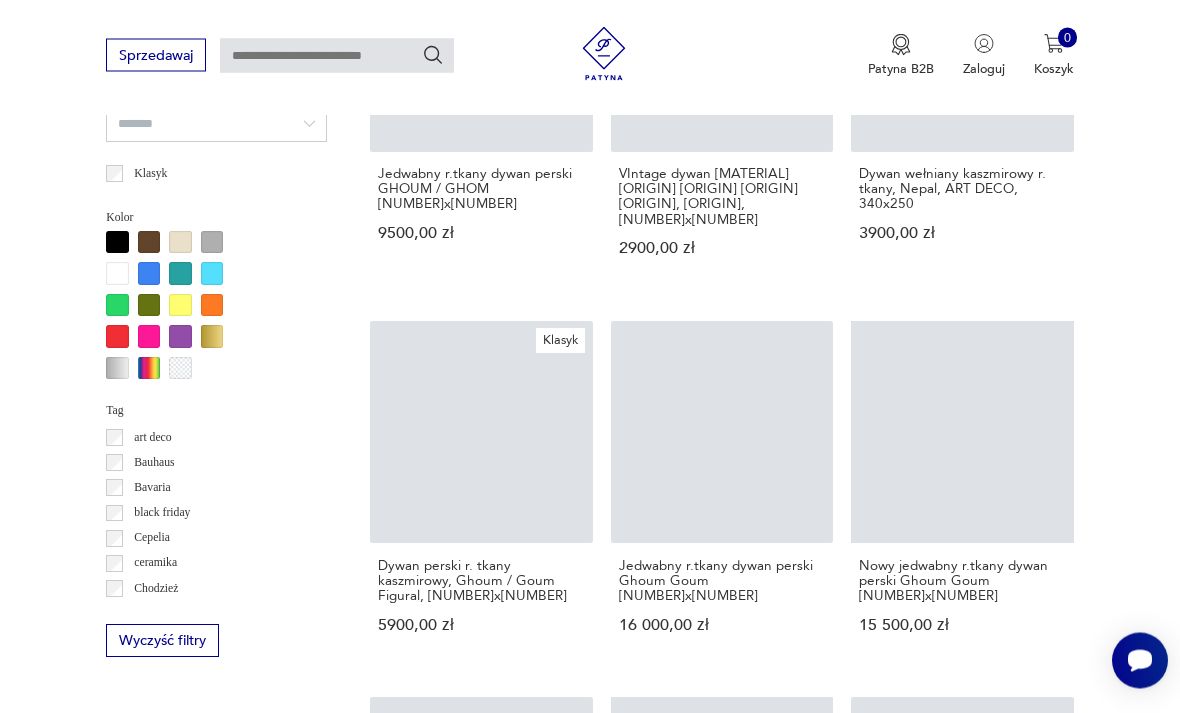 scroll, scrollTop: 1727, scrollLeft: 0, axis: vertical 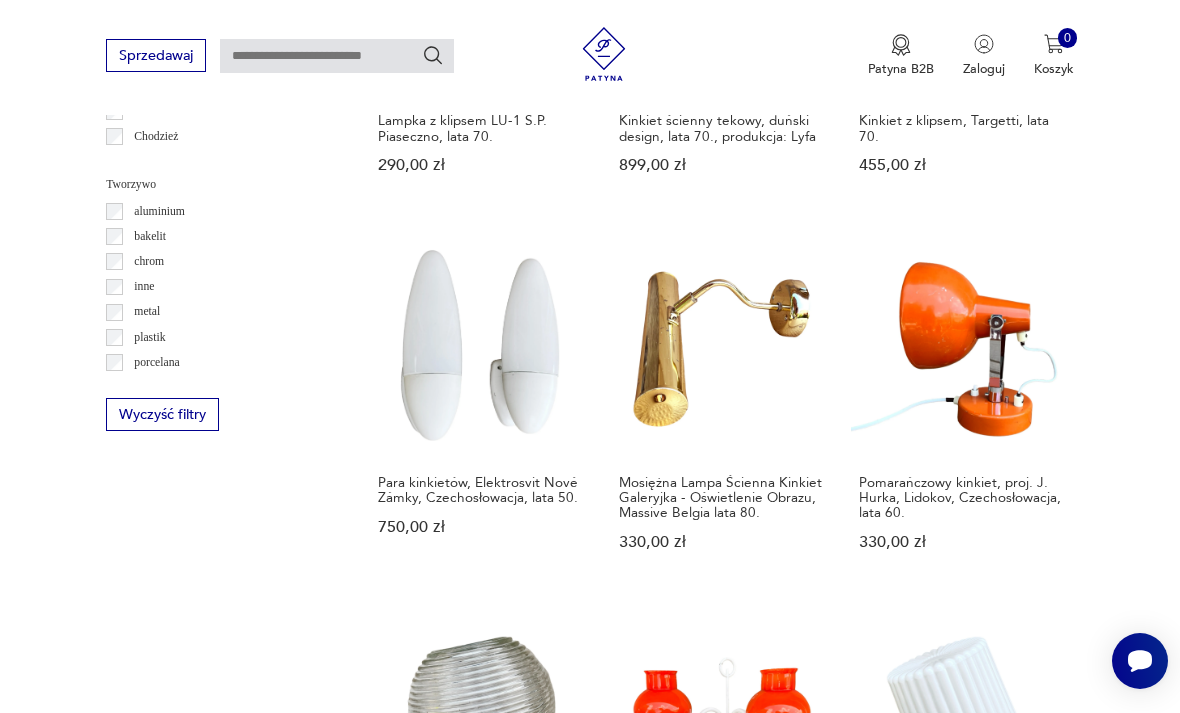 click on "2" at bounding box center (699, 1402) 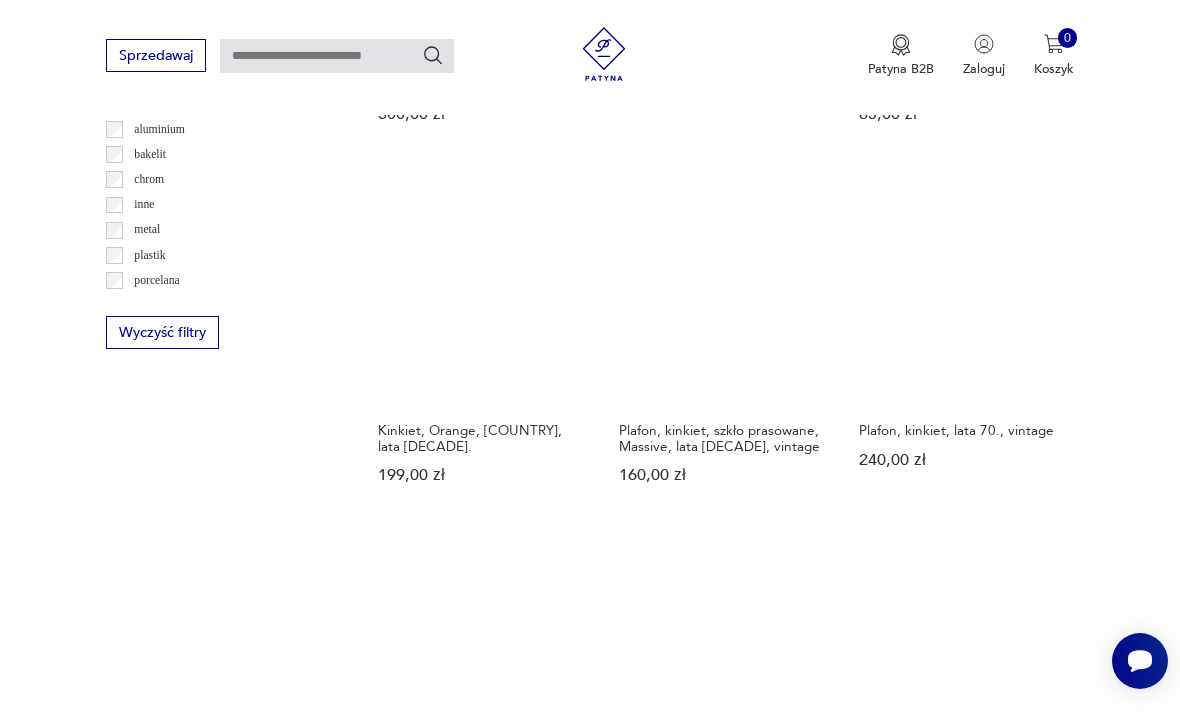 scroll, scrollTop: 1721, scrollLeft: 0, axis: vertical 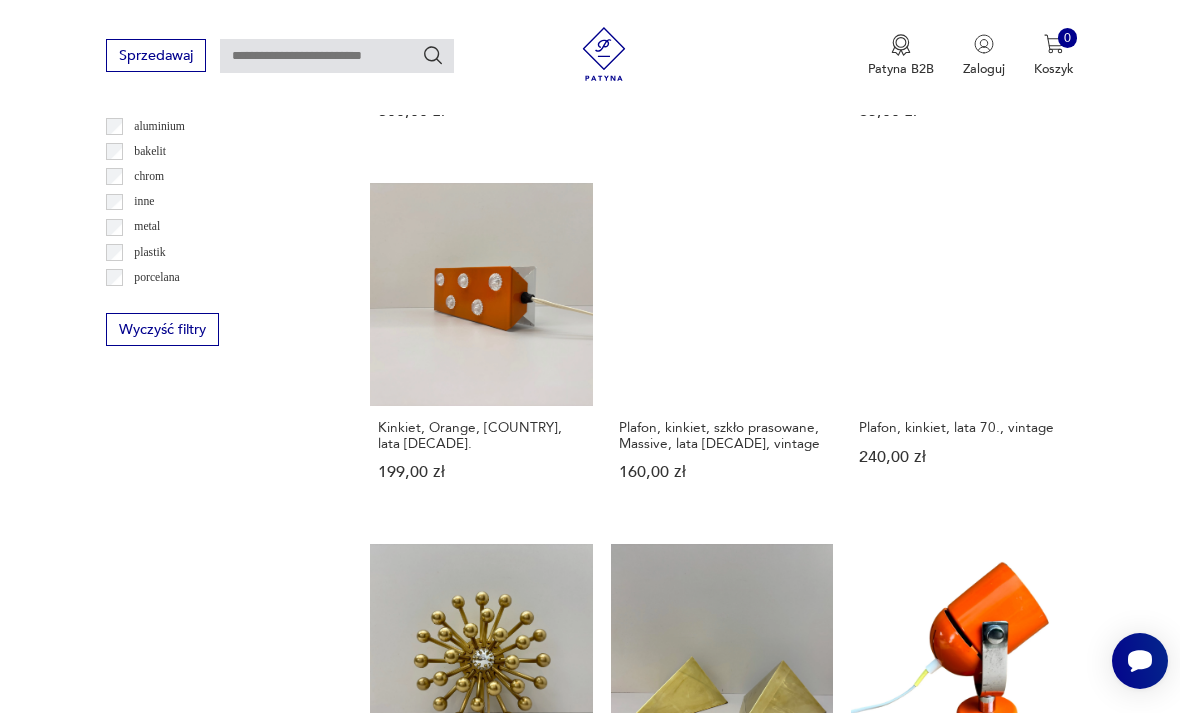 click on "3" at bounding box center [741, 1348] 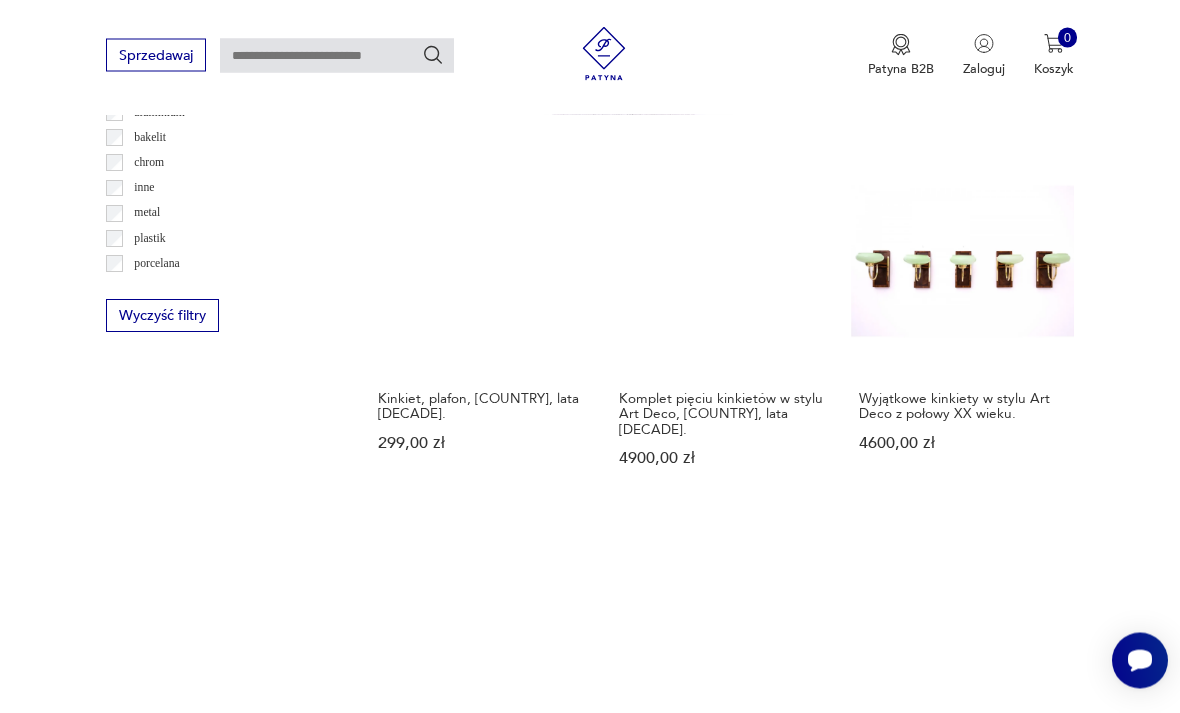 scroll, scrollTop: 1735, scrollLeft: 0, axis: vertical 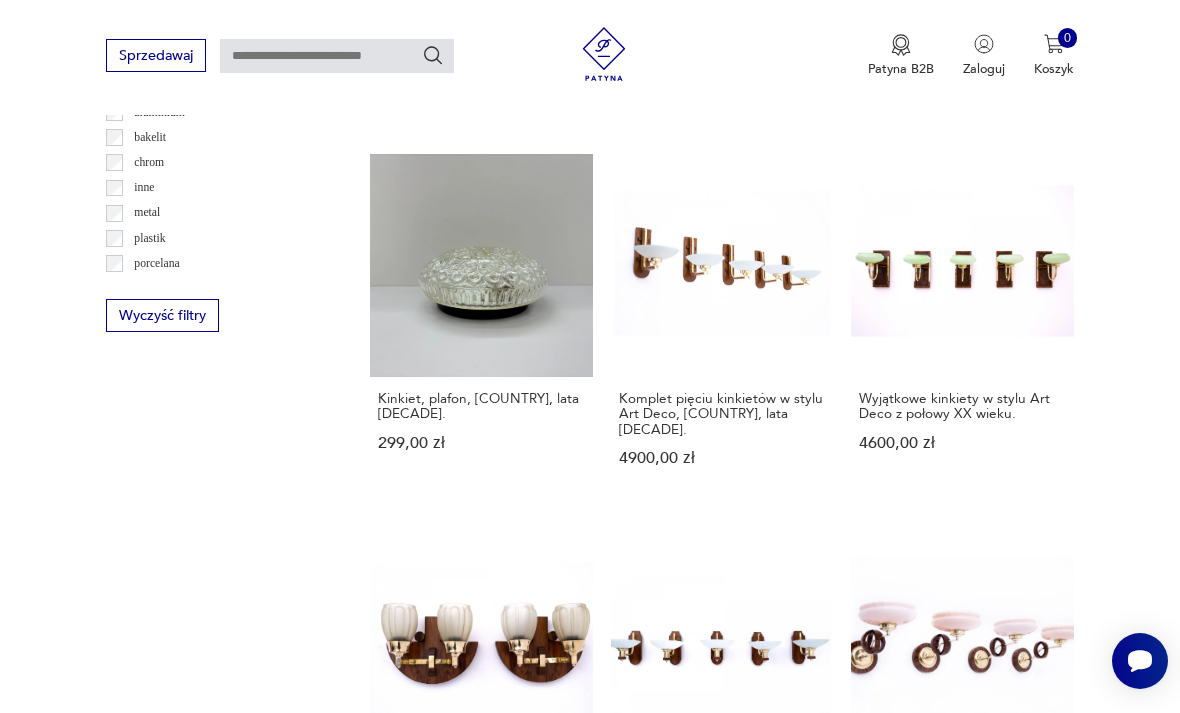 click on "4" at bounding box center [782, 1303] 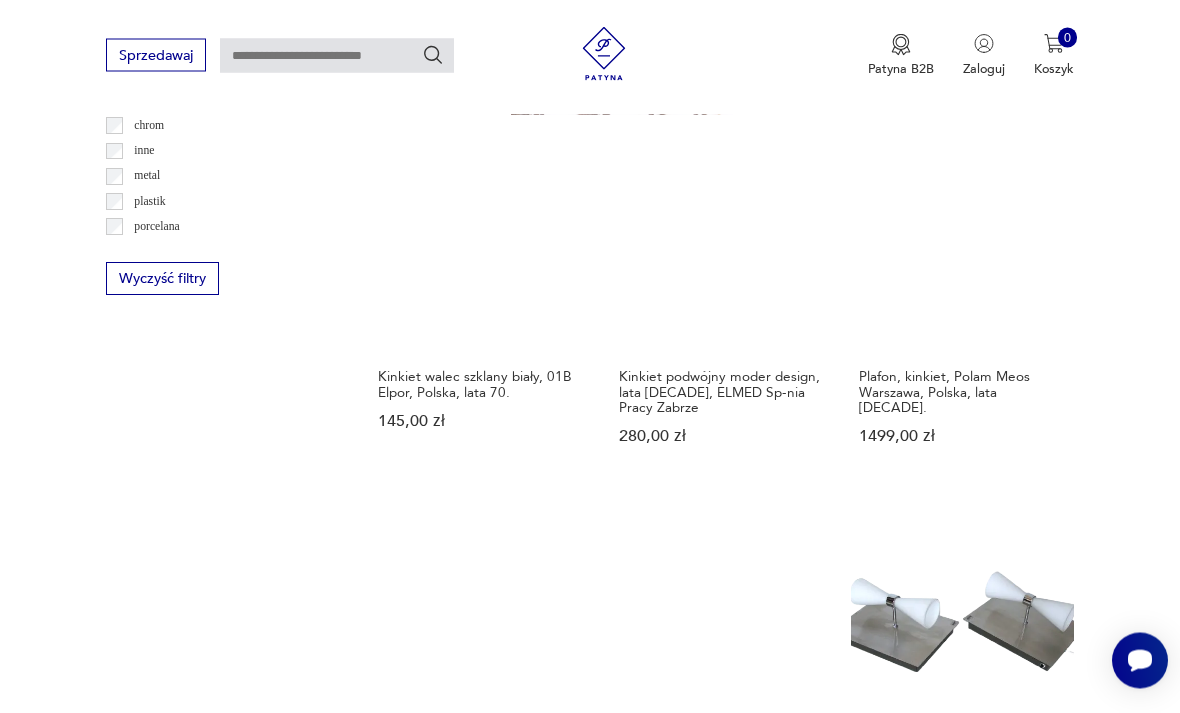 scroll, scrollTop: 1772, scrollLeft: 0, axis: vertical 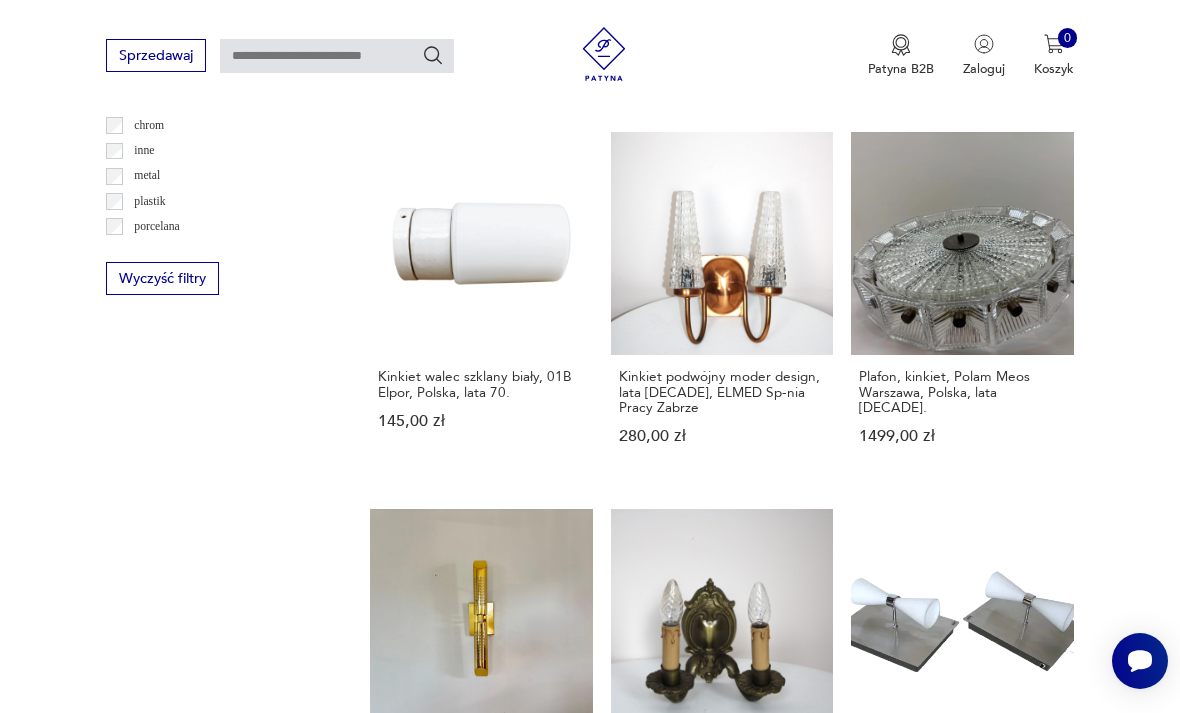 click on "5" at bounding box center [823, 1281] 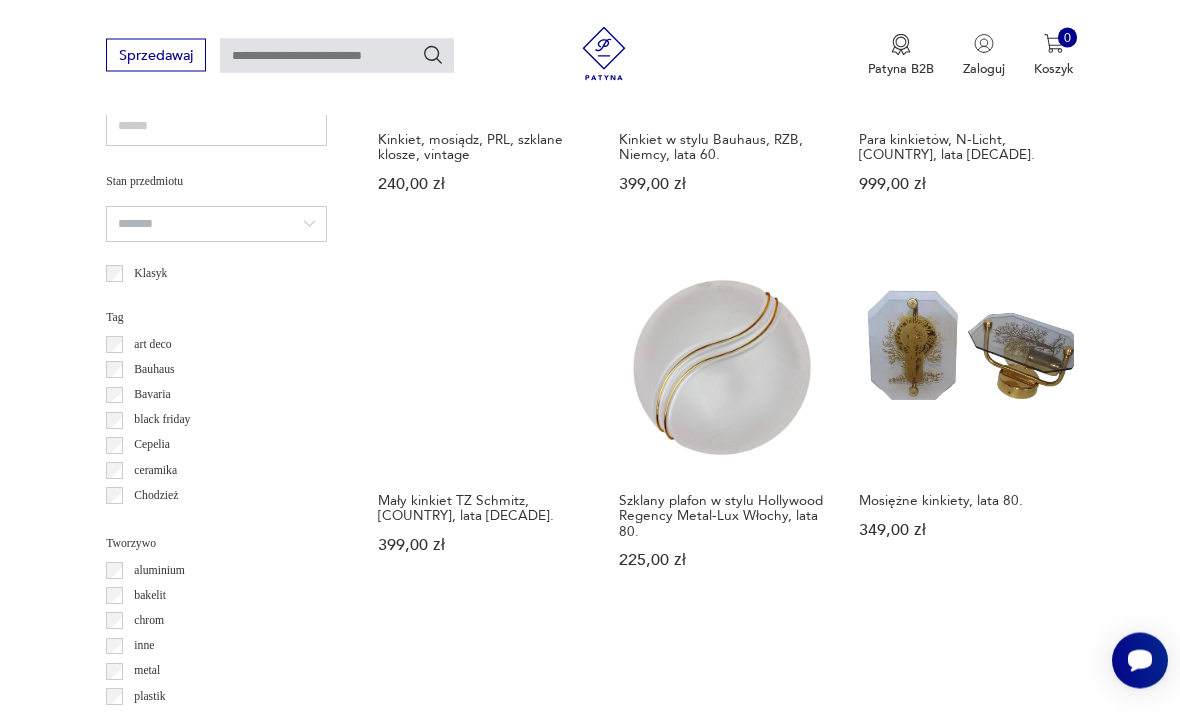scroll, scrollTop: 1281, scrollLeft: 0, axis: vertical 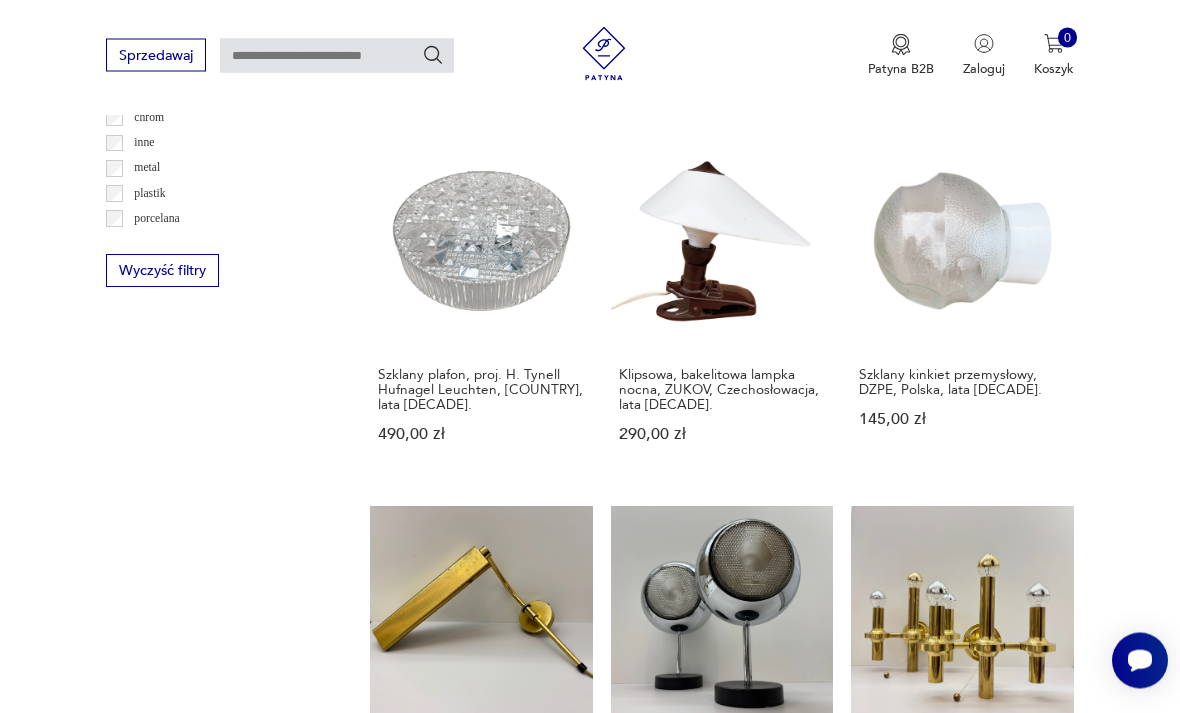 click on "6" at bounding box center (865, 1295) 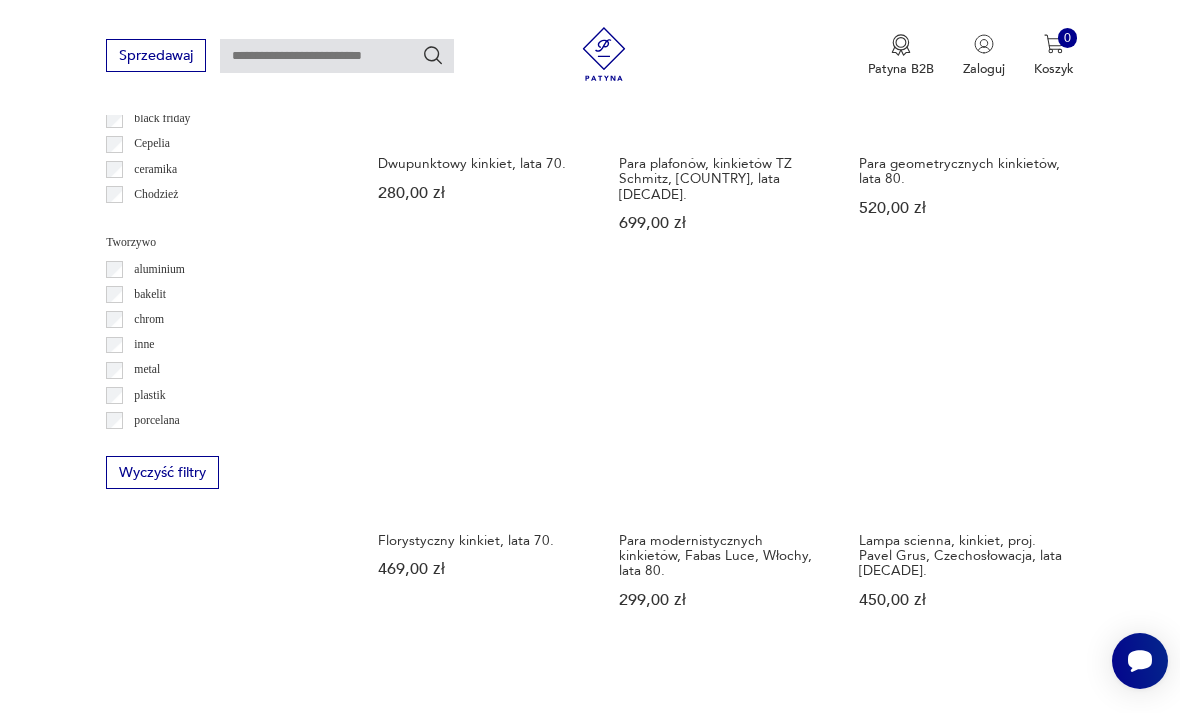 scroll, scrollTop: 1580, scrollLeft: 0, axis: vertical 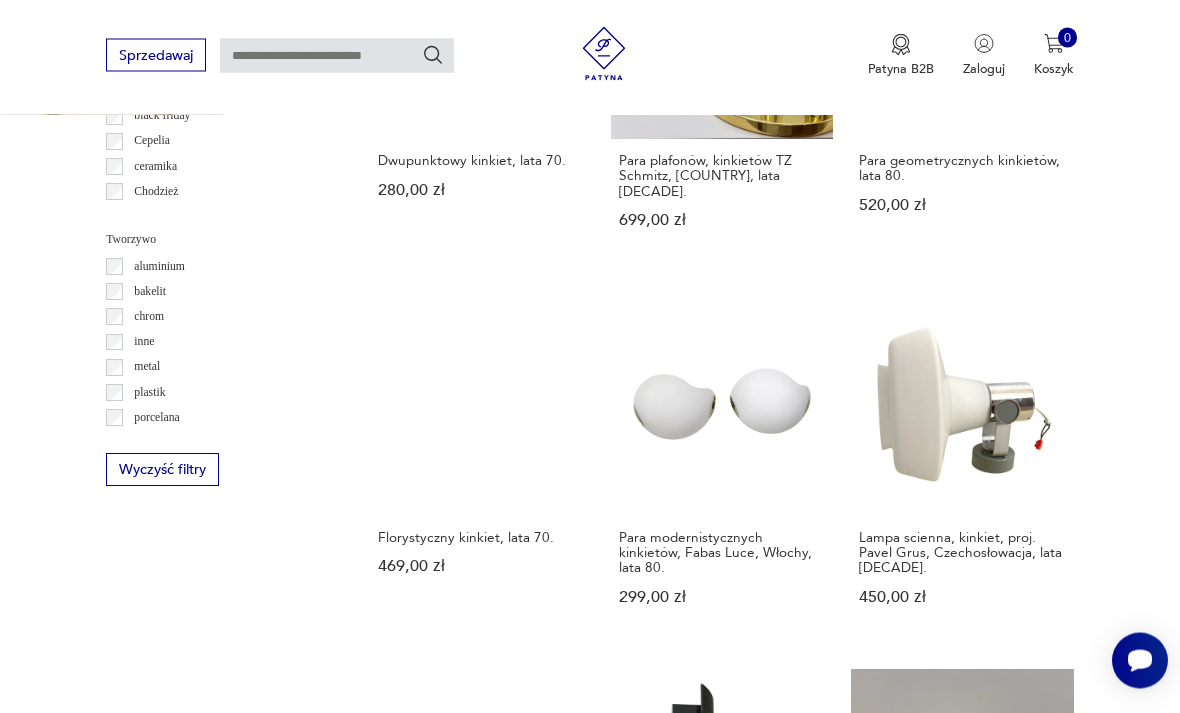 click on "7" at bounding box center (865, 1458) 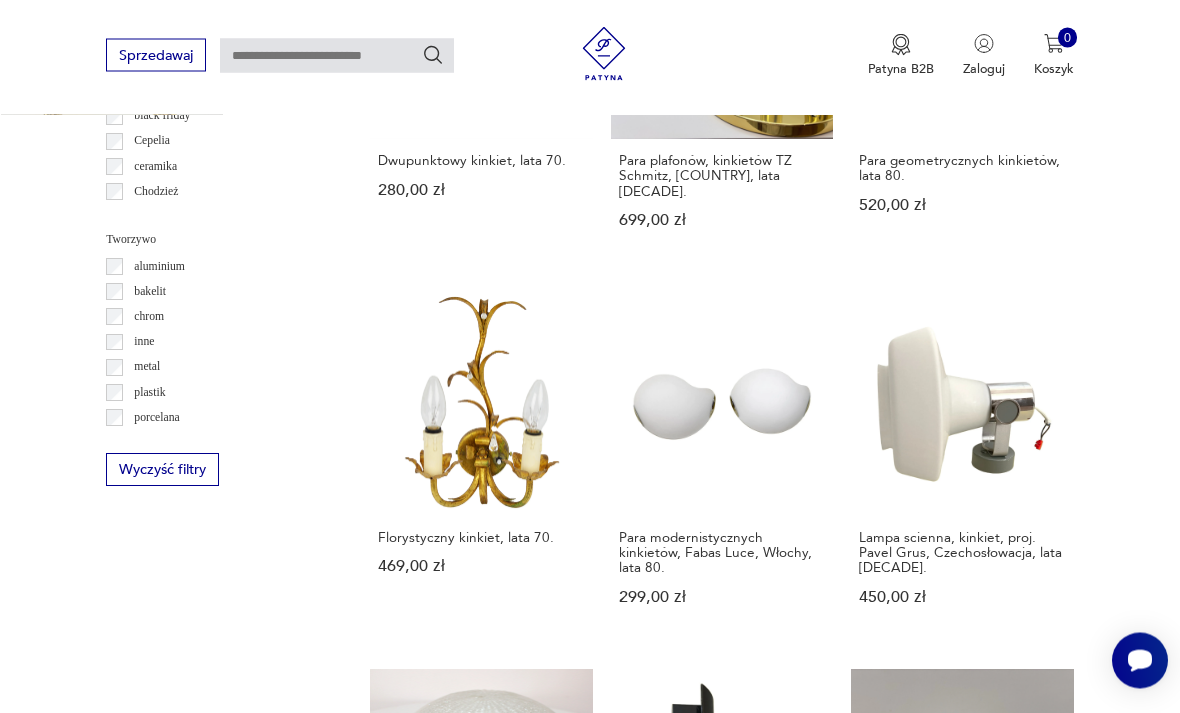 scroll, scrollTop: 1581, scrollLeft: 0, axis: vertical 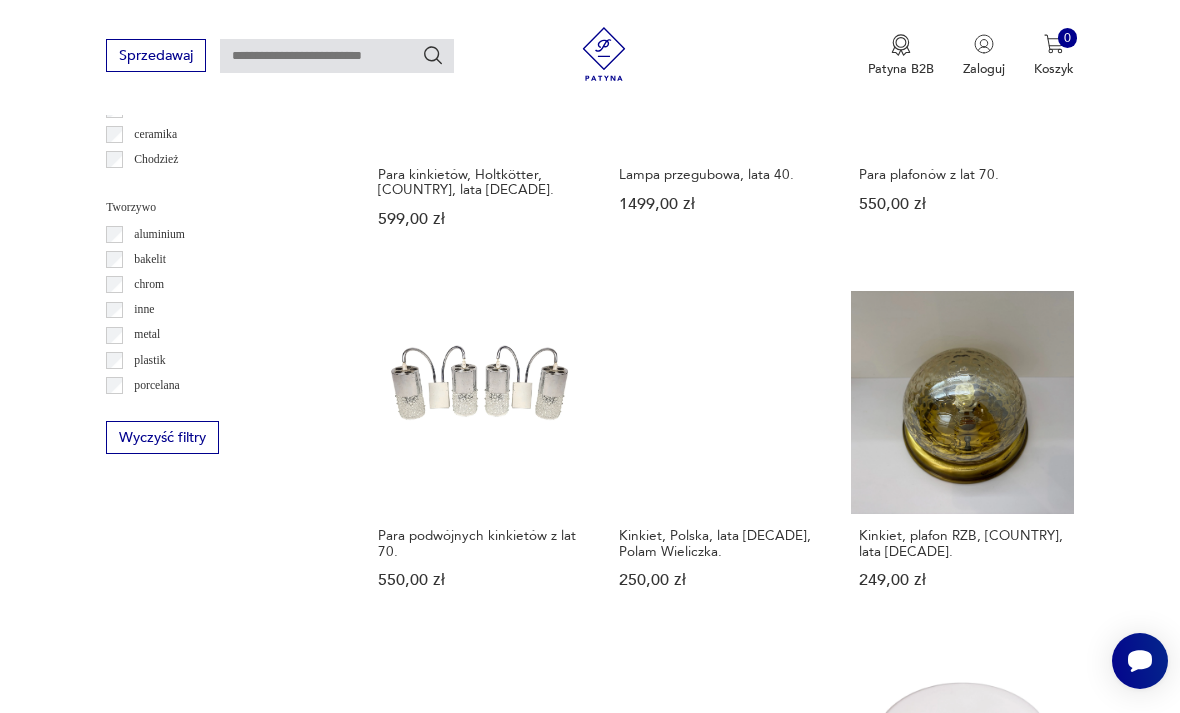 click on "8" at bounding box center [865, 1440] 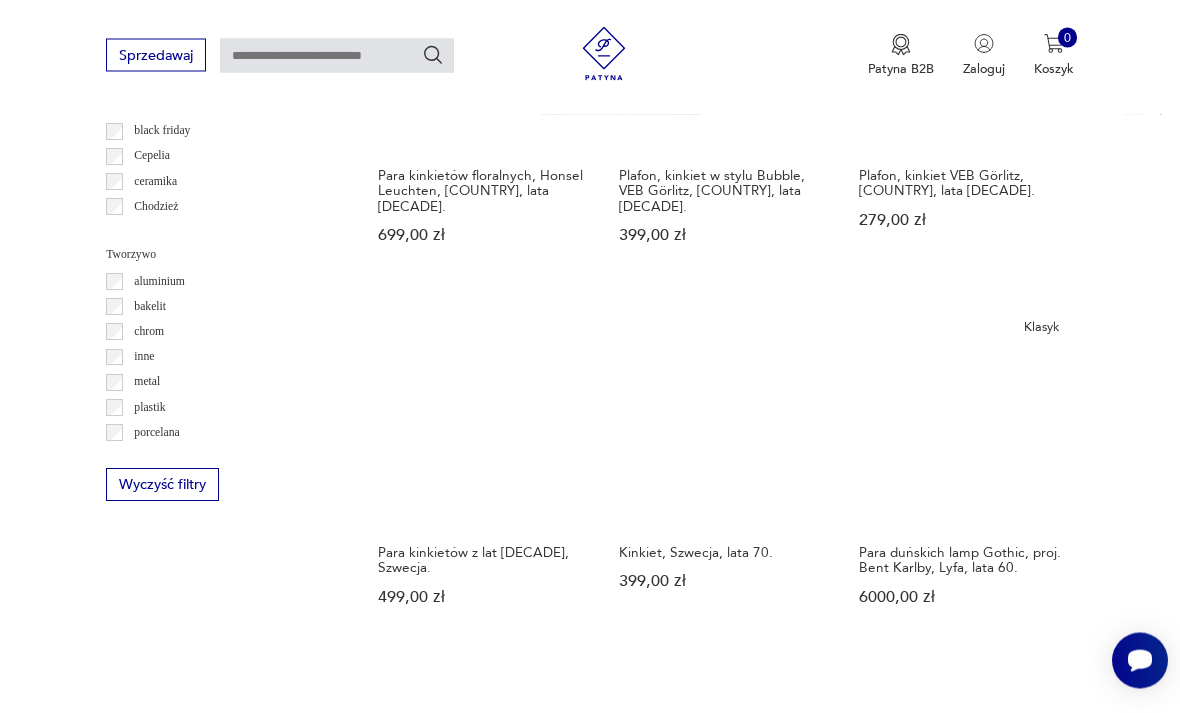 scroll, scrollTop: 1566, scrollLeft: 0, axis: vertical 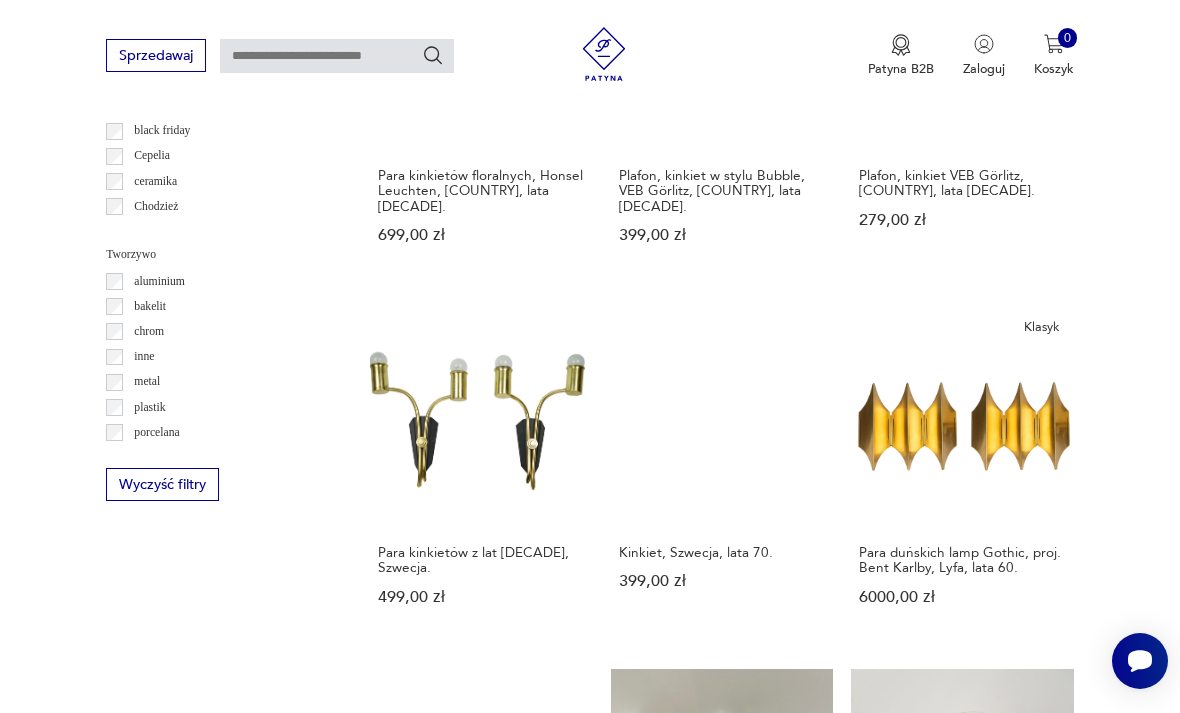 click on "9" at bounding box center [865, 1472] 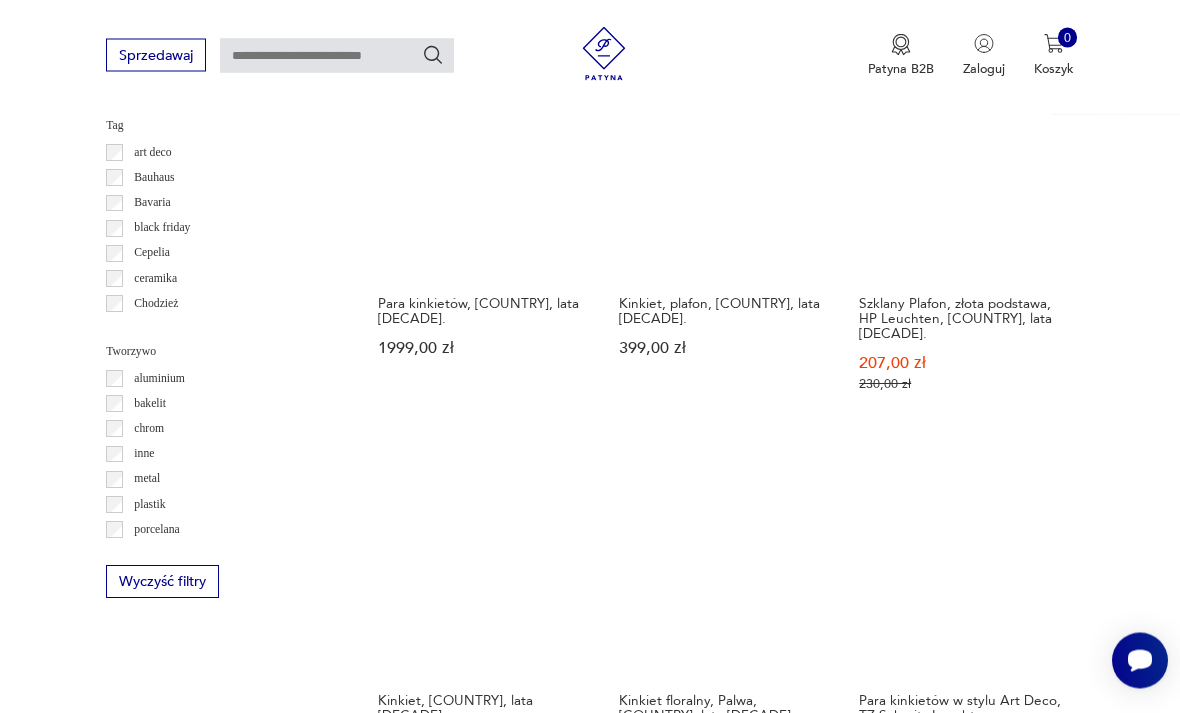 scroll, scrollTop: 1469, scrollLeft: 0, axis: vertical 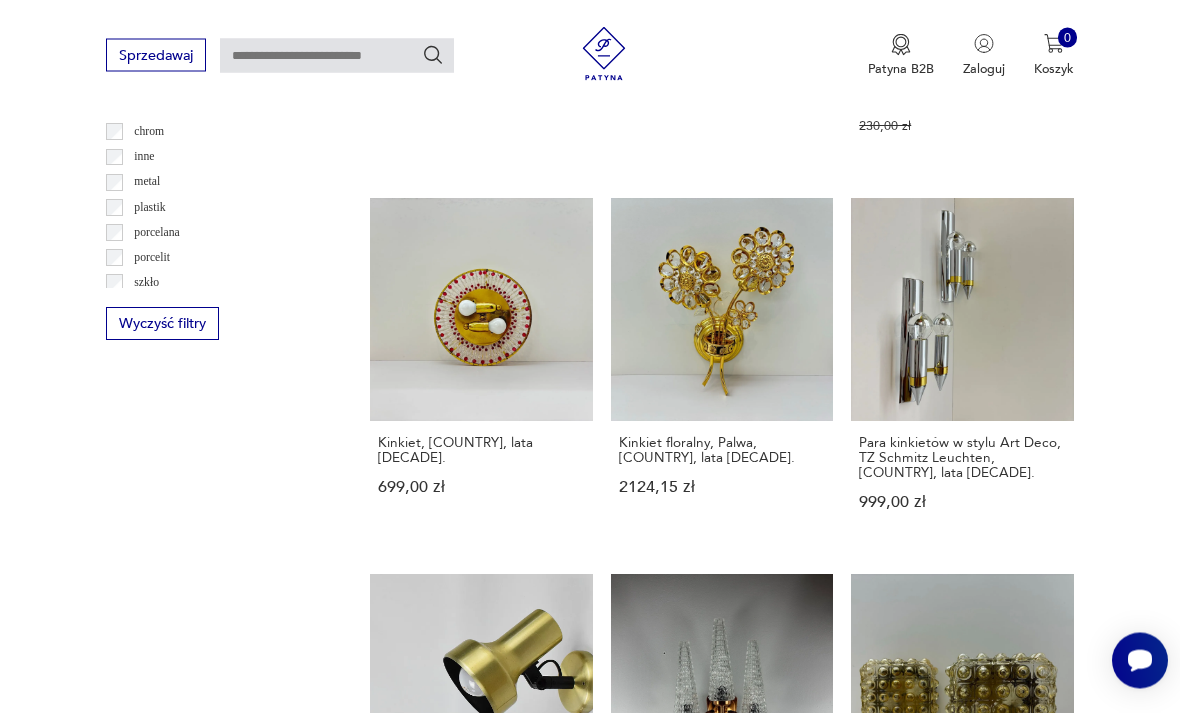click on "10" at bounding box center [865, 1384] 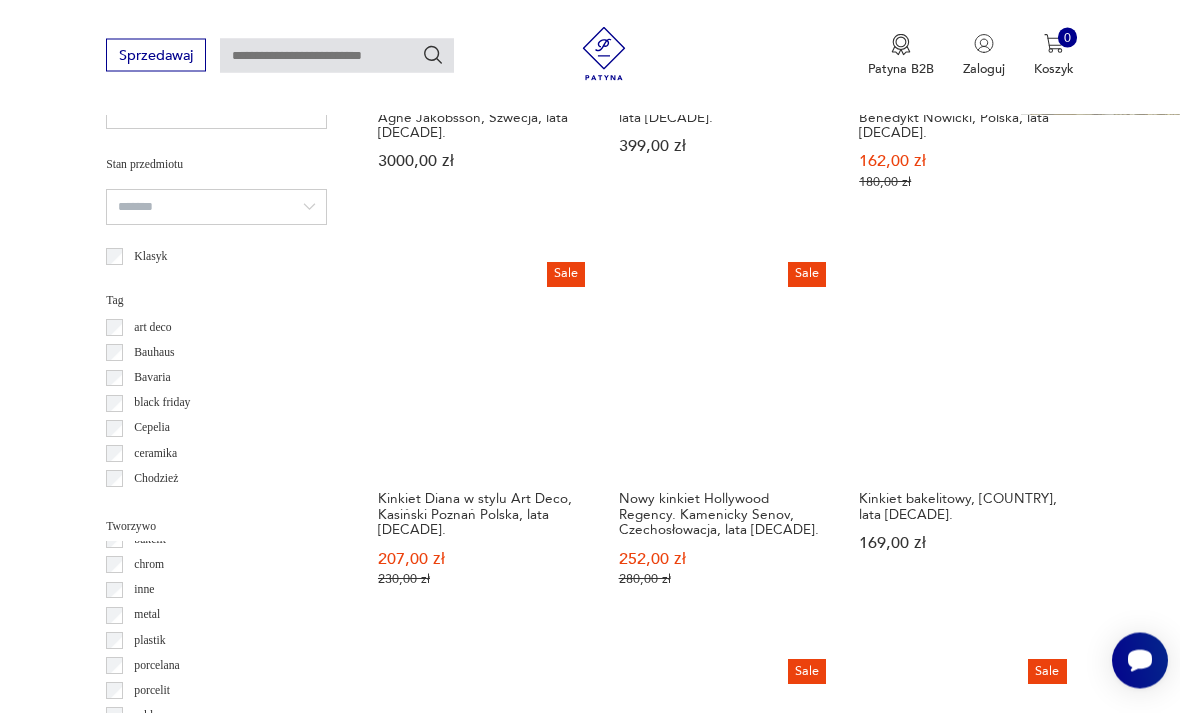 scroll, scrollTop: 1295, scrollLeft: 0, axis: vertical 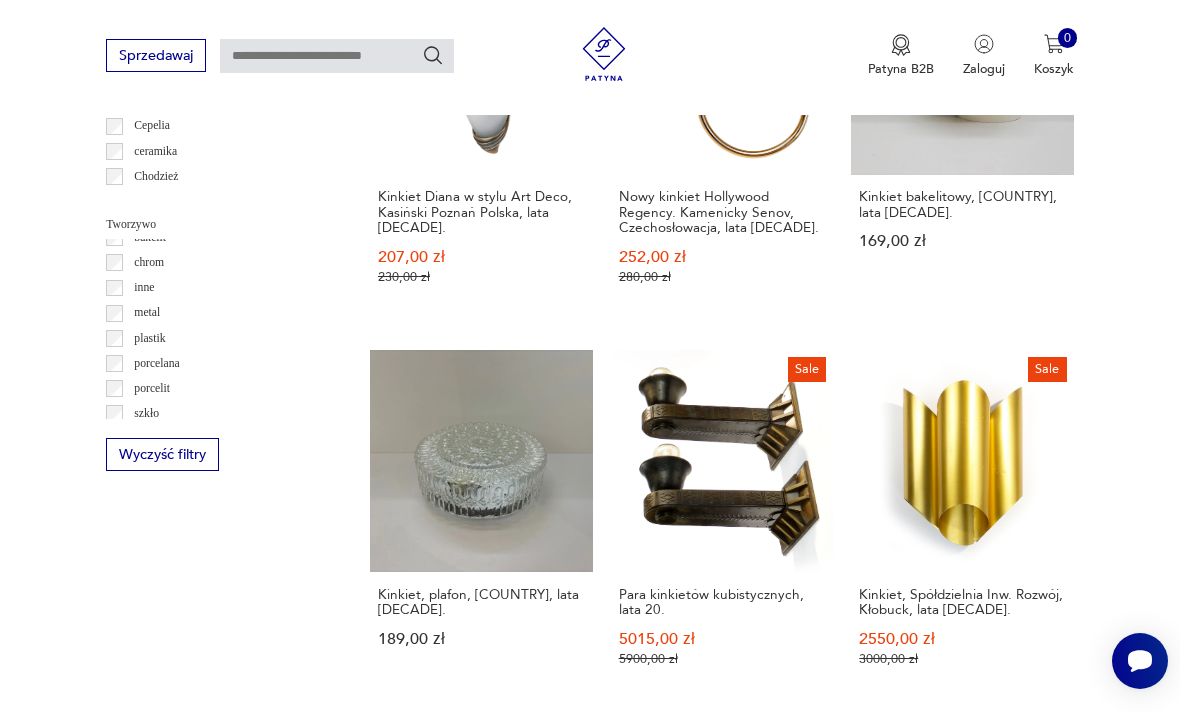 click on "11" at bounding box center (865, 1545) 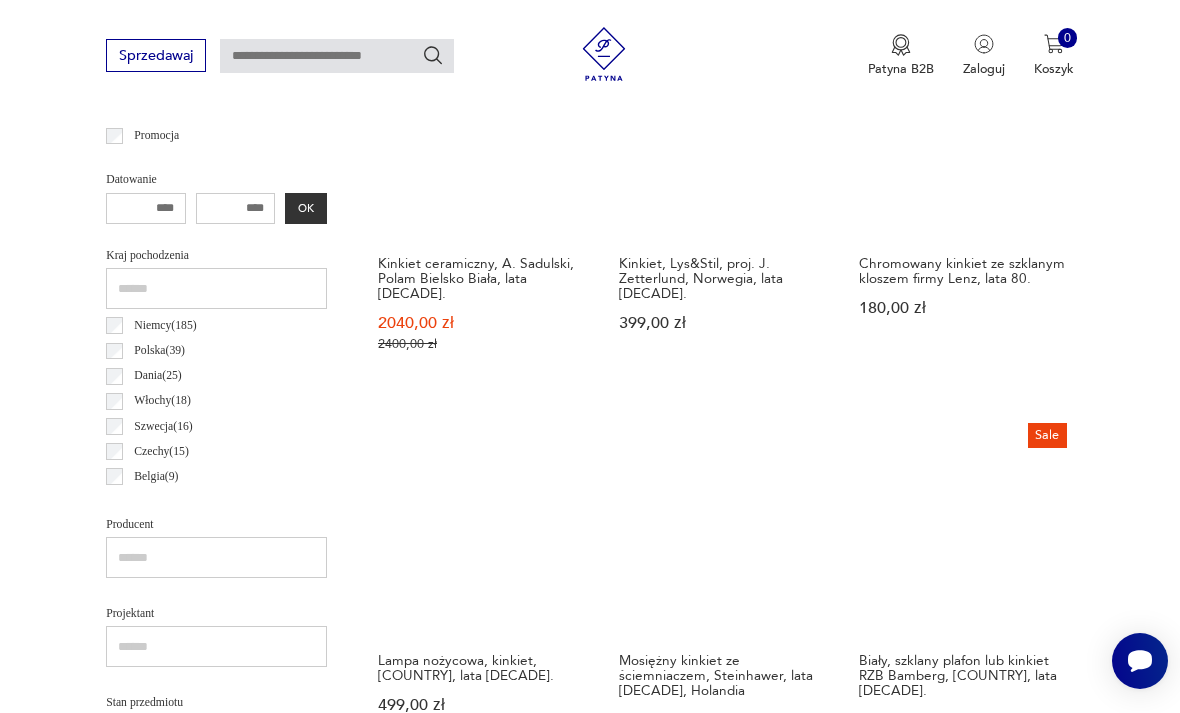 scroll, scrollTop: 758, scrollLeft: 0, axis: vertical 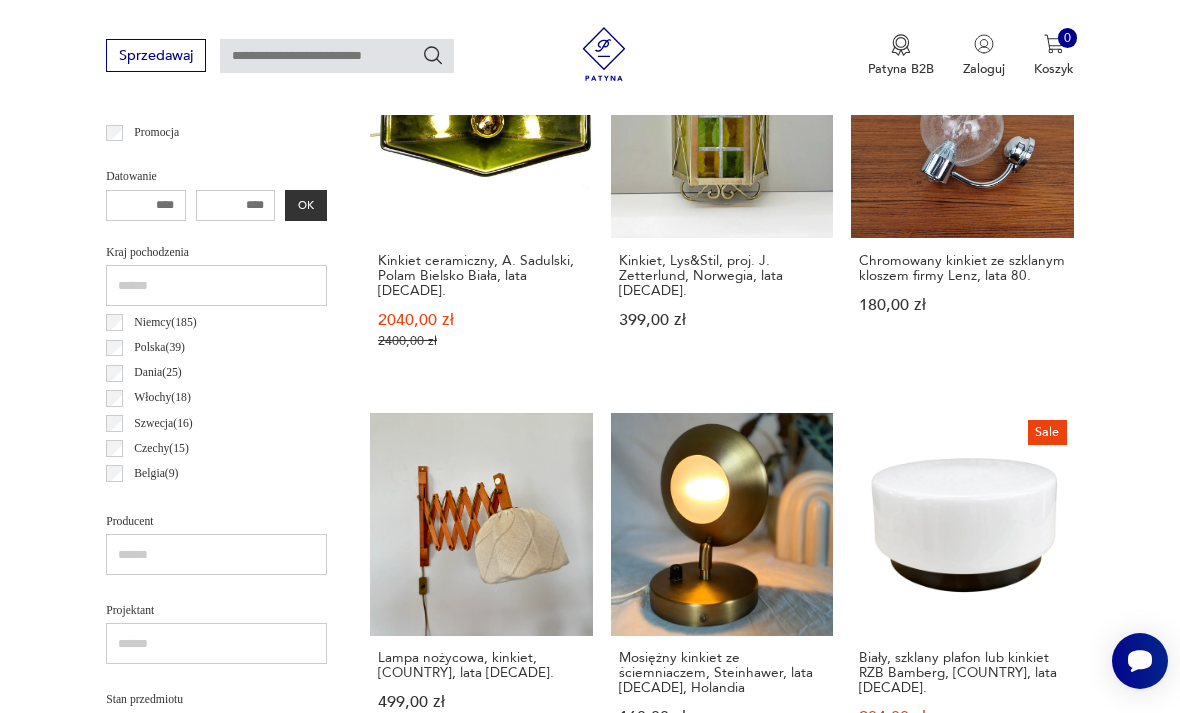 click on "Sale Kinkiet ceramiczny, A. Sadulski, Polam Bielsko Biała, lata [DECADE]." at bounding box center [481, 200] 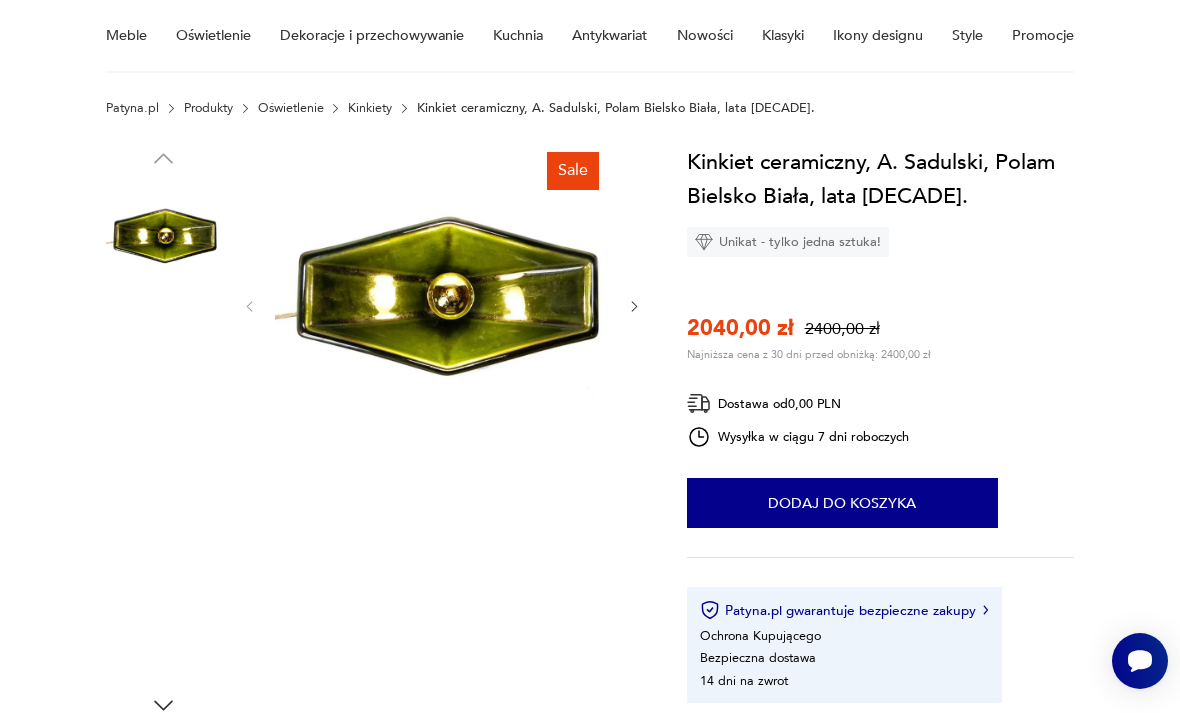 click at bounding box center [163, 366] 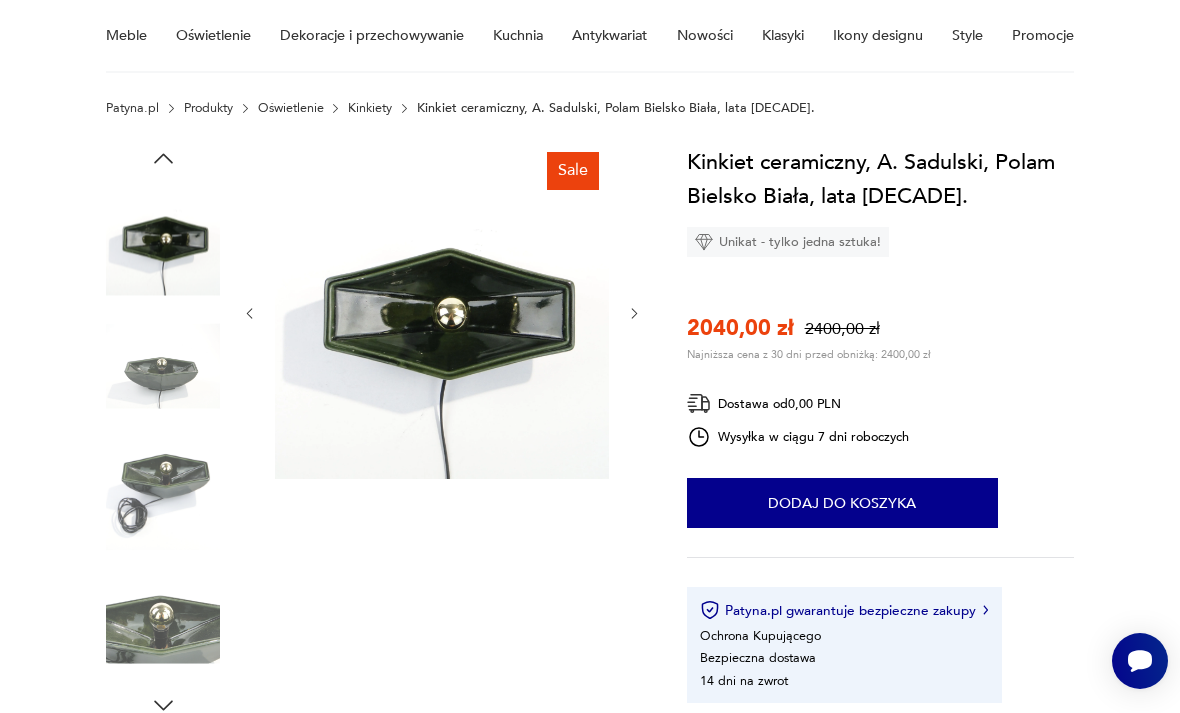 click at bounding box center (163, 366) 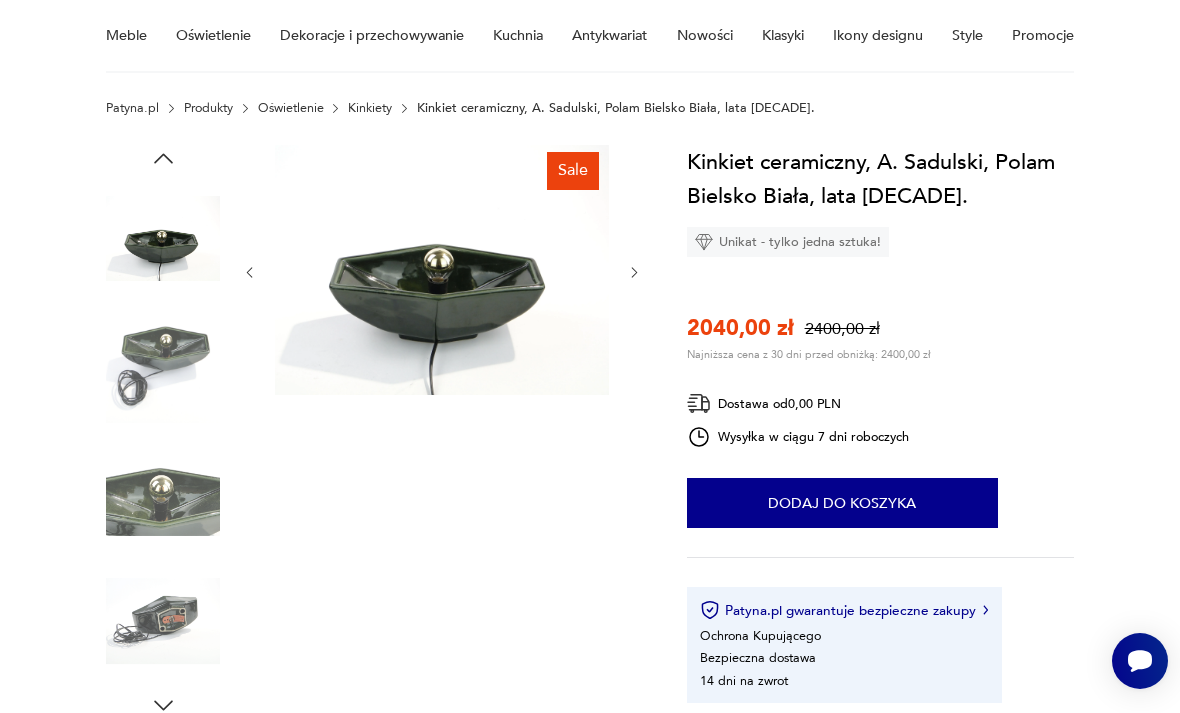 click at bounding box center (163, 366) 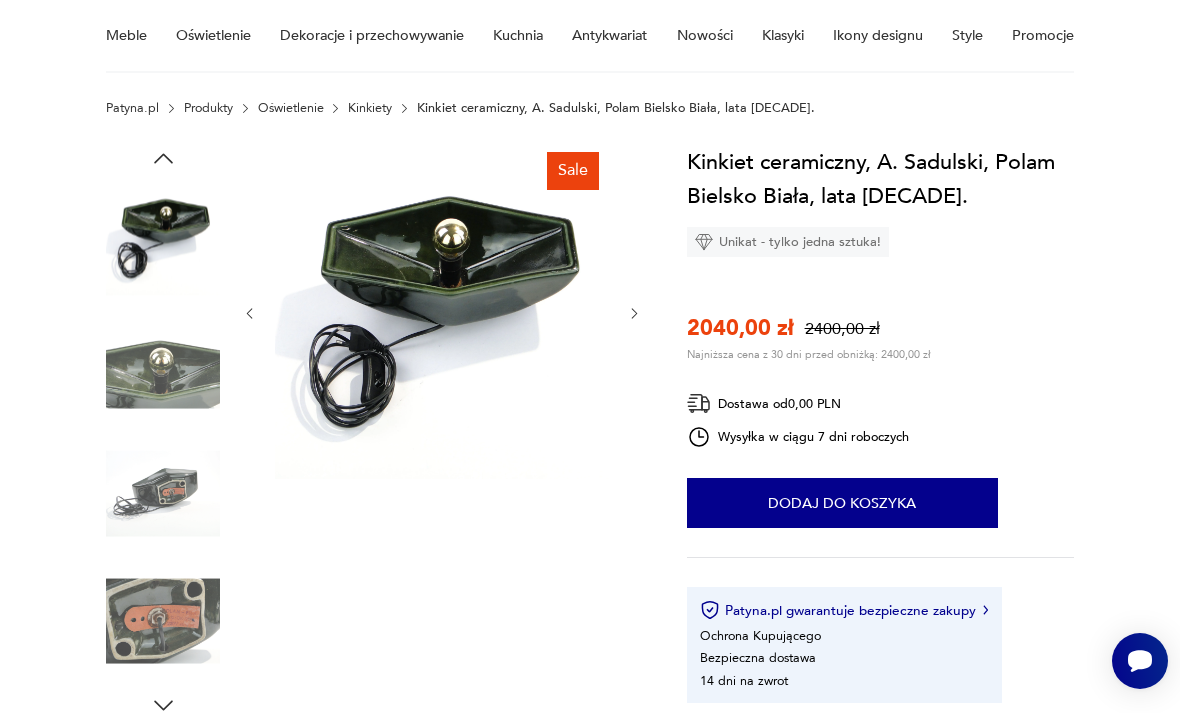 click at bounding box center (163, 366) 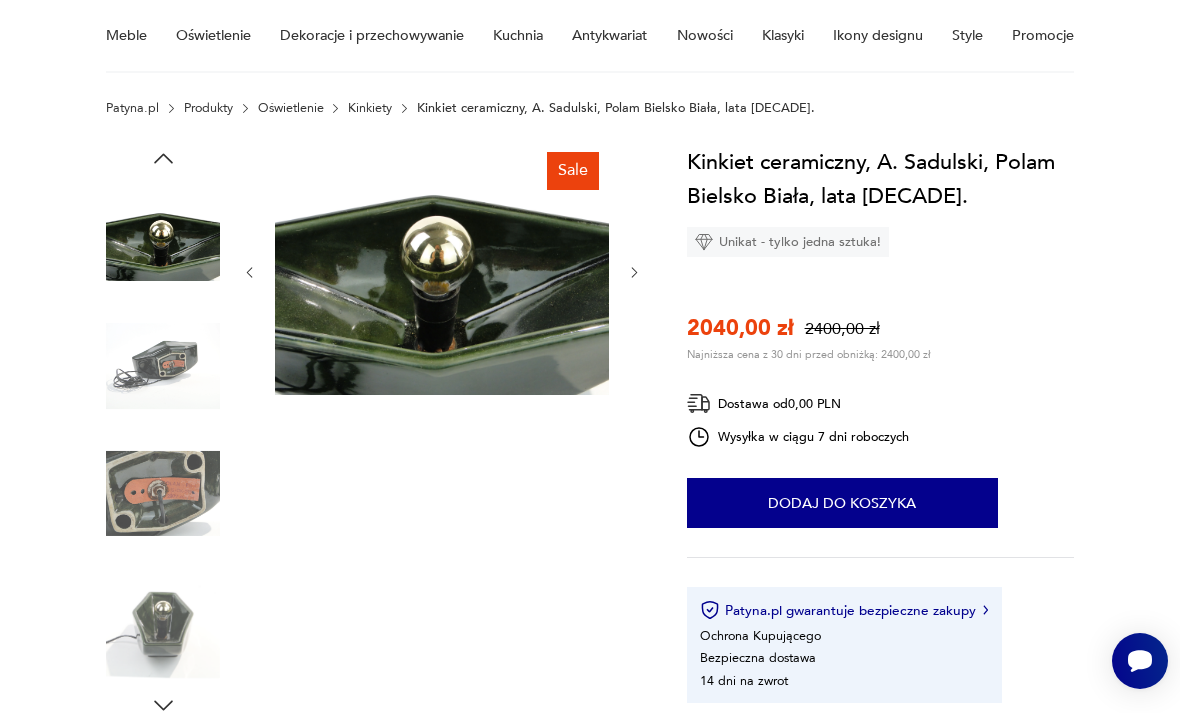 click at bounding box center (163, 366) 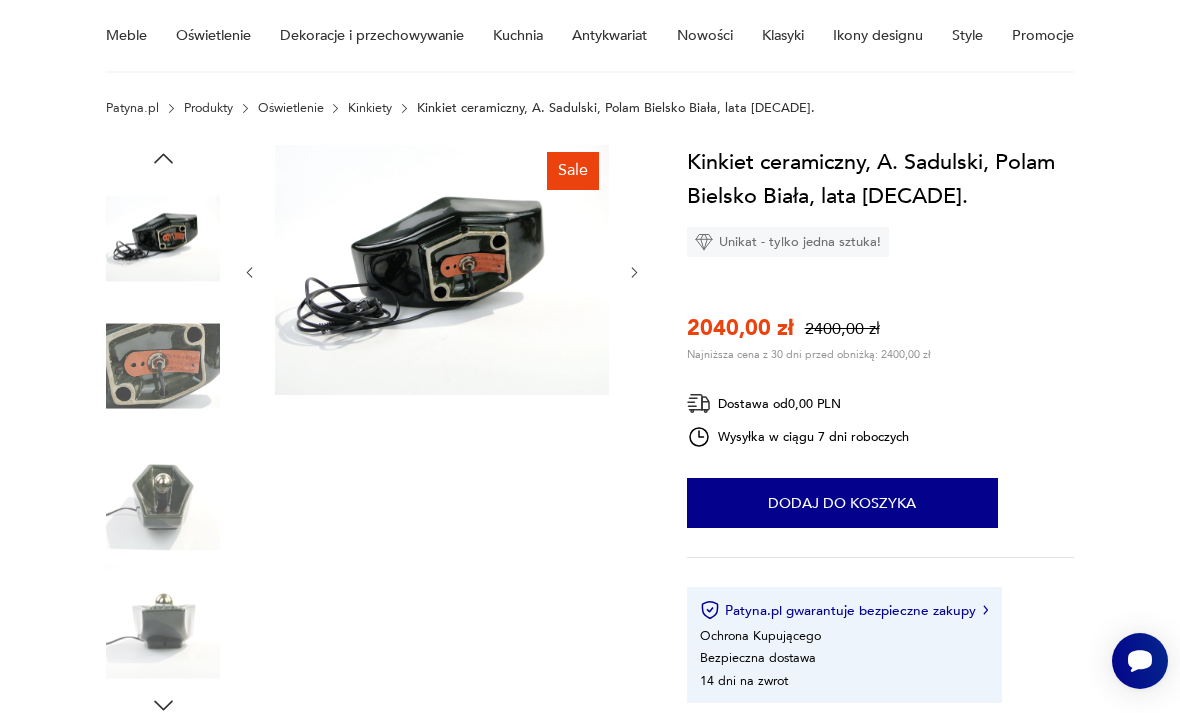 click at bounding box center (163, 366) 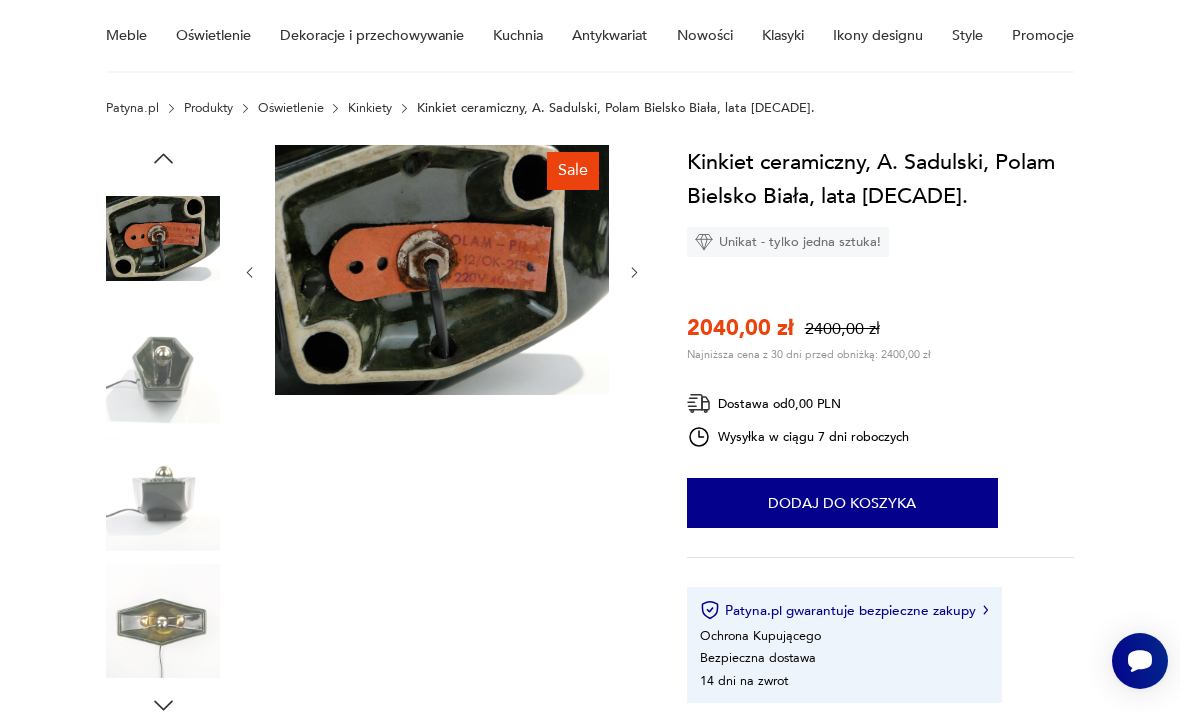 click at bounding box center [163, 366] 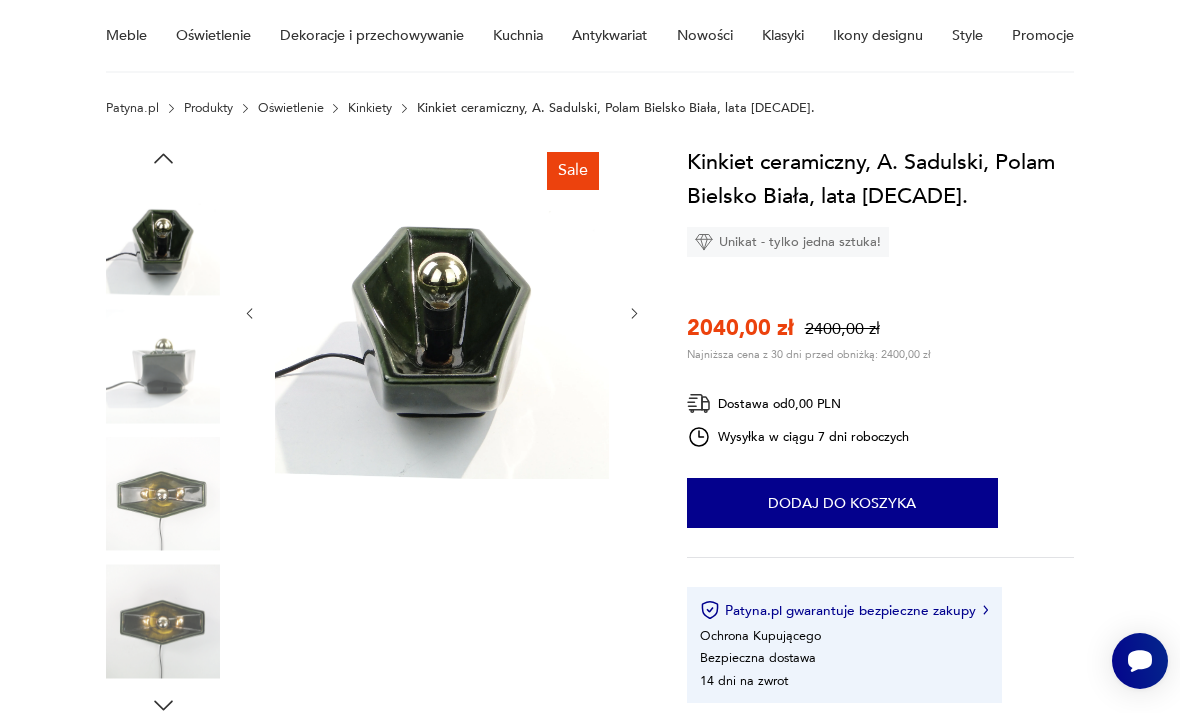 click at bounding box center (163, 366) 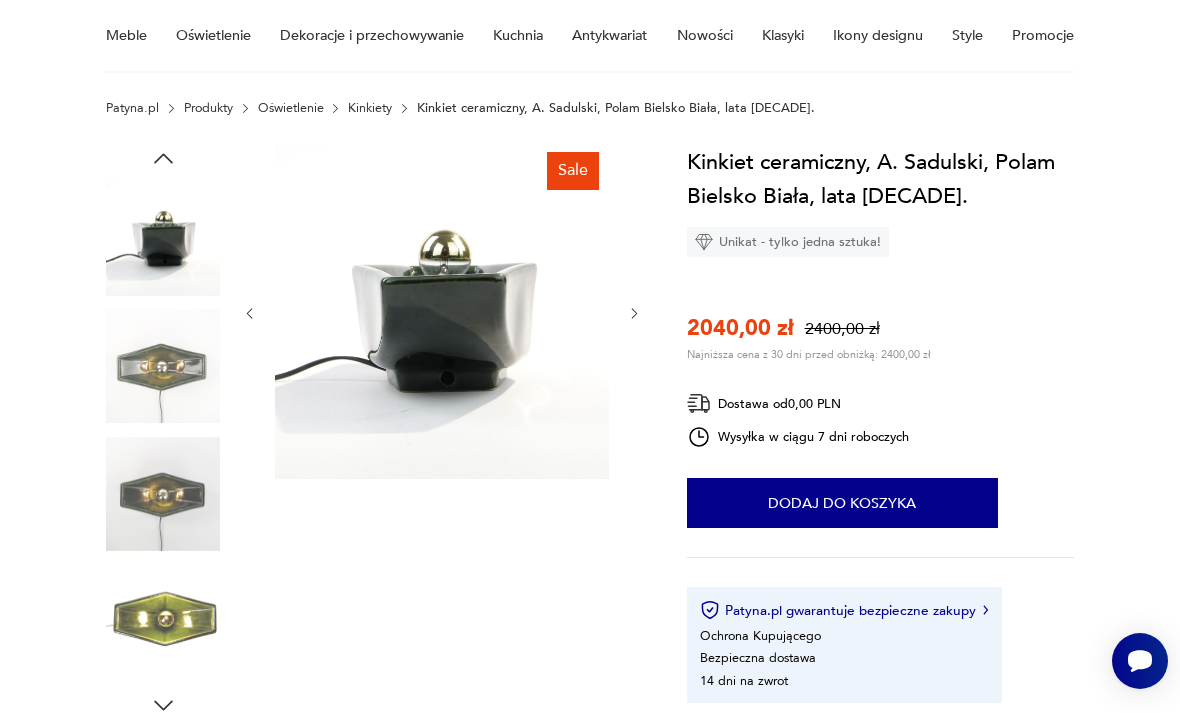 click at bounding box center [163, 366] 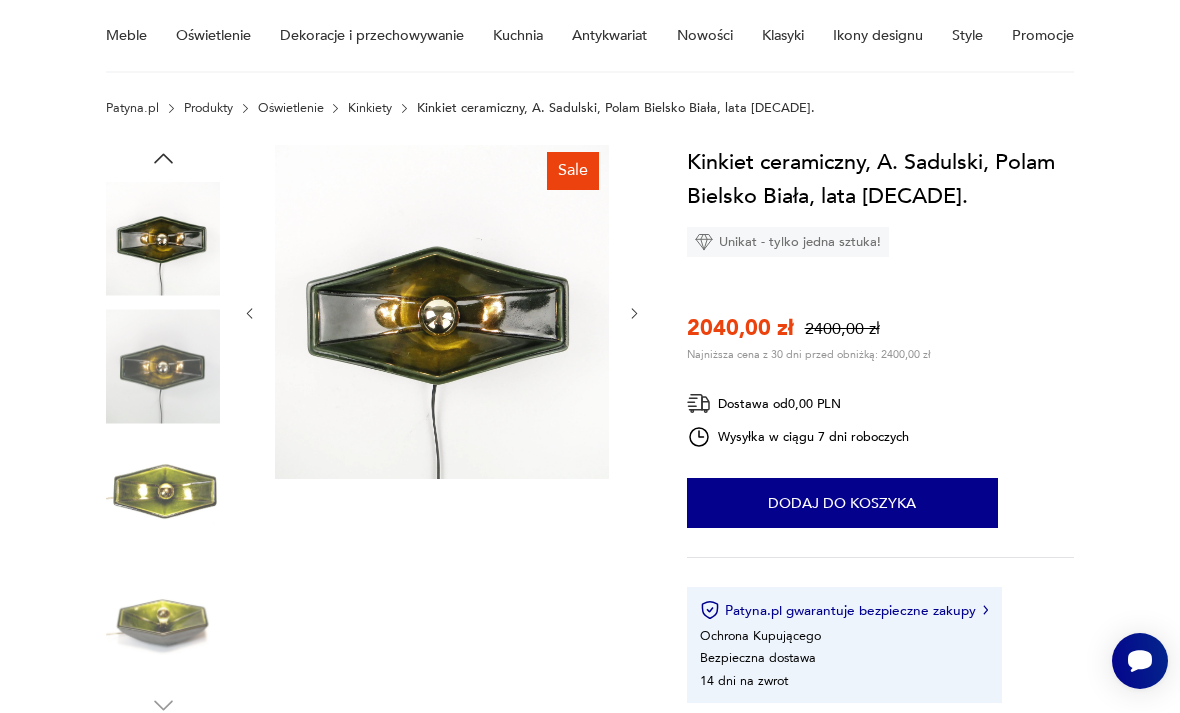 click at bounding box center [163, 366] 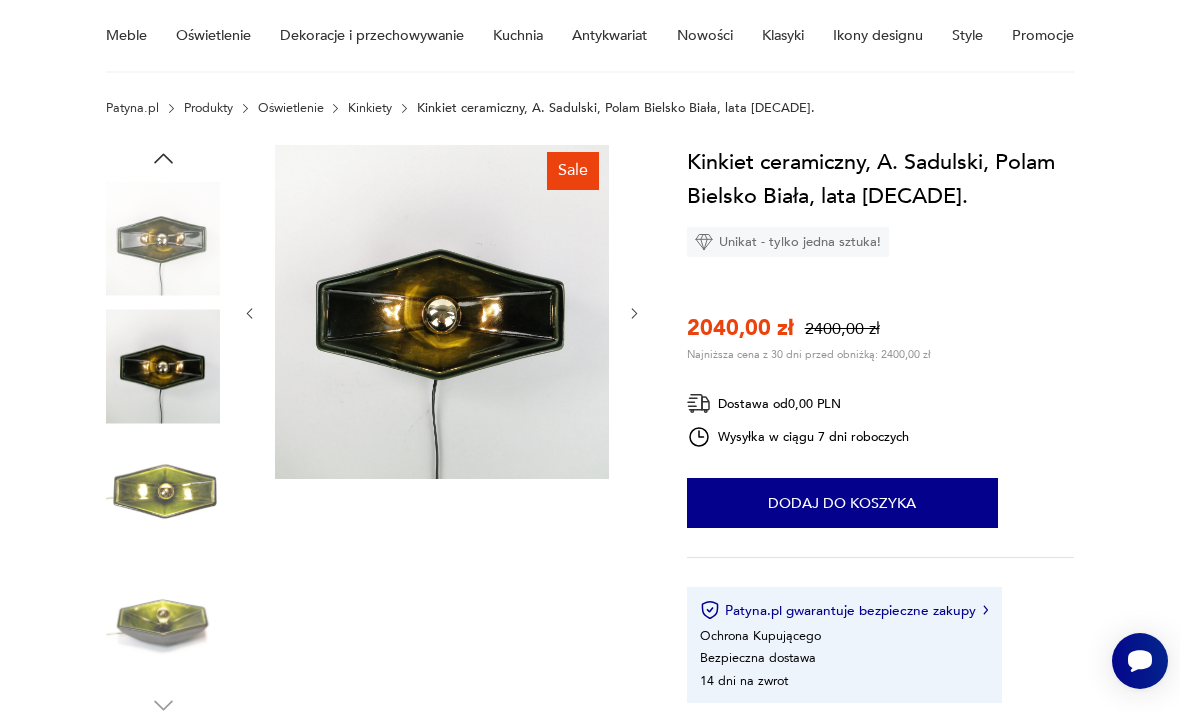 click at bounding box center [0, 0] 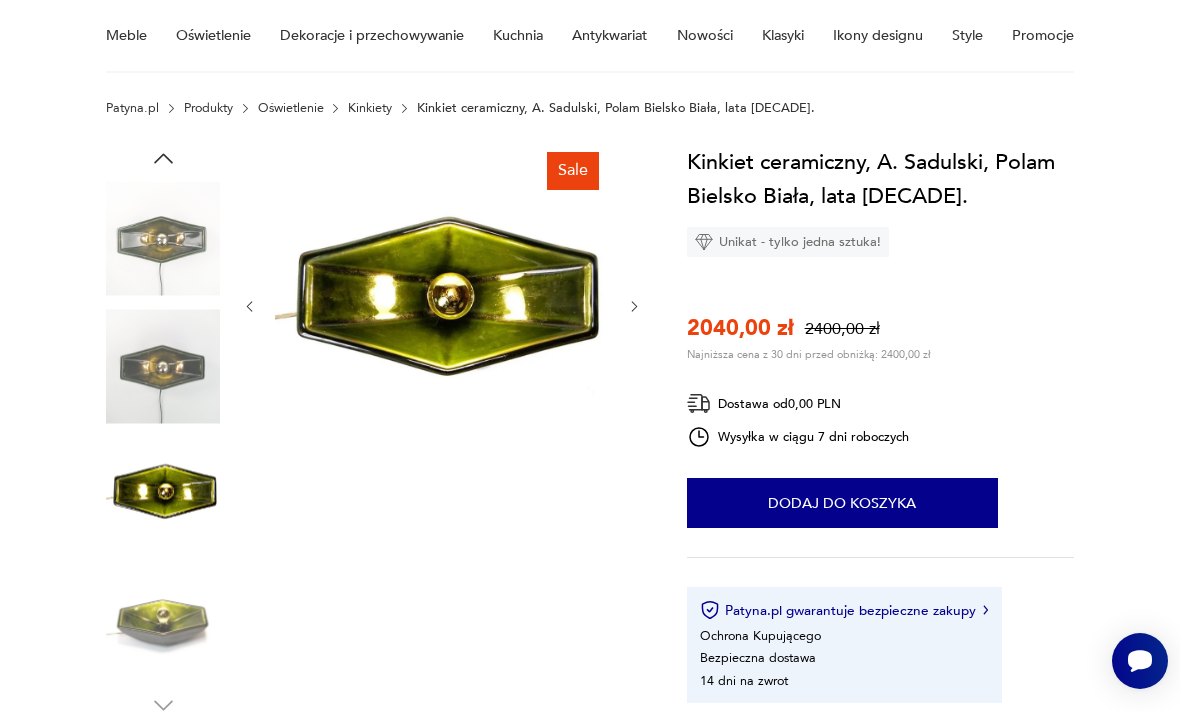 click at bounding box center [0, 0] 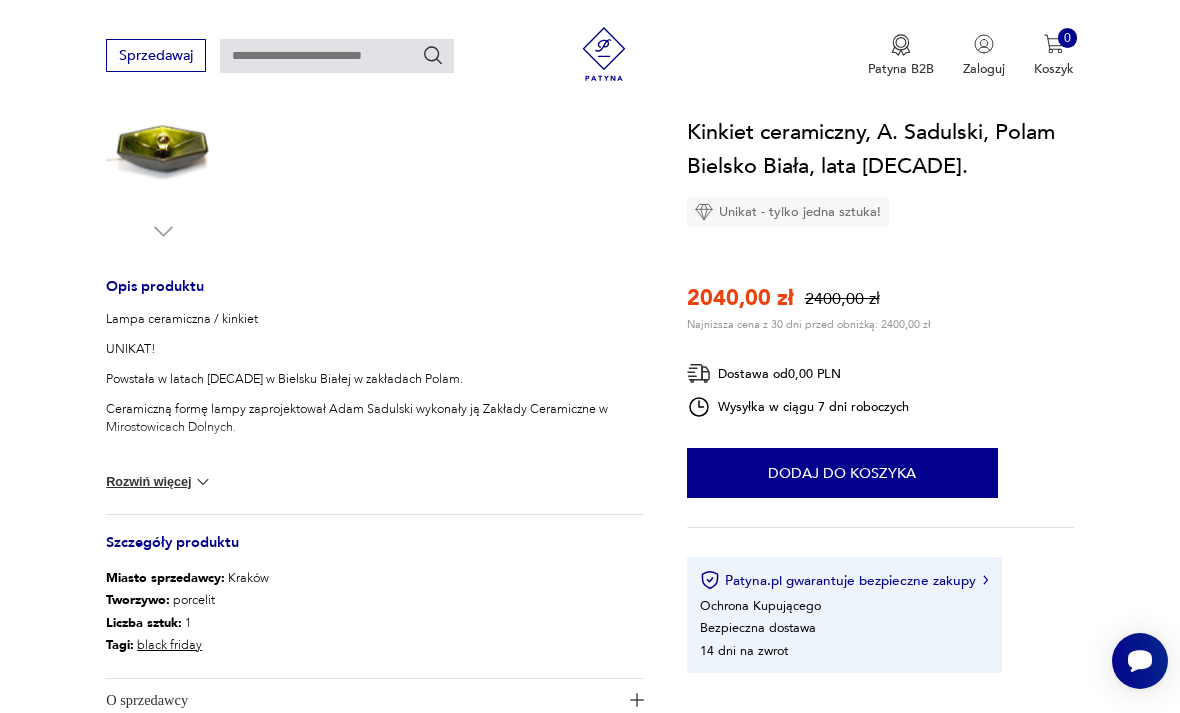 scroll, scrollTop: 663, scrollLeft: 0, axis: vertical 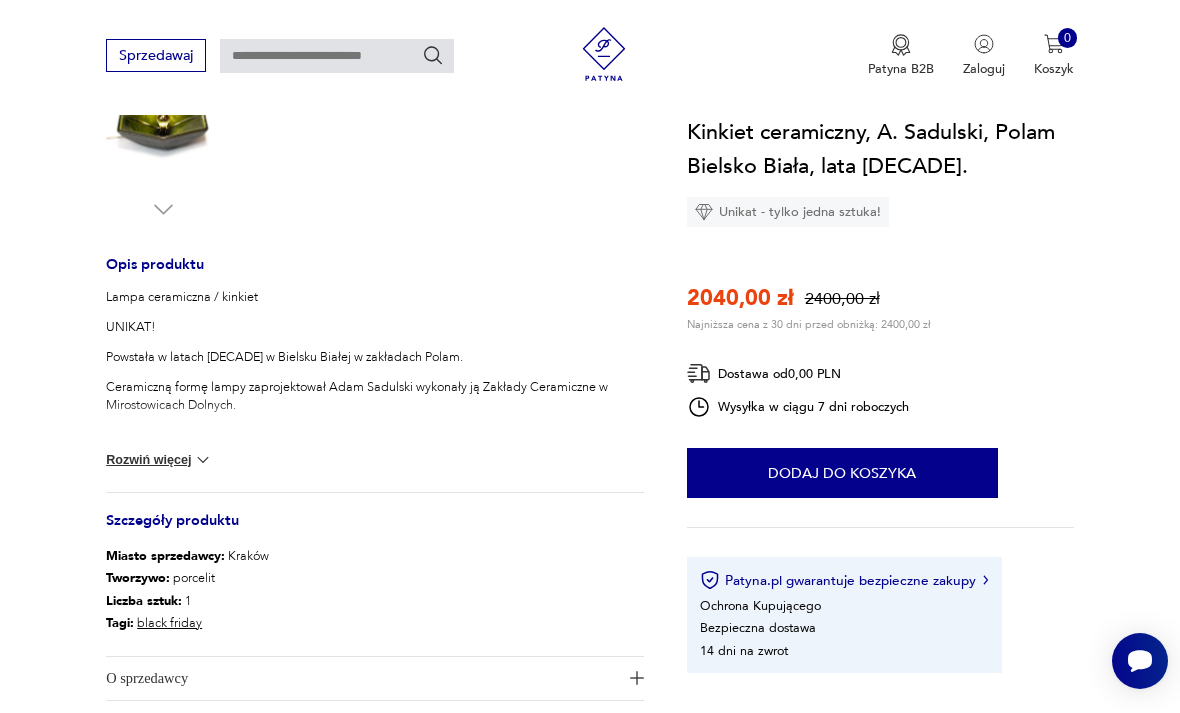 click on "Rozwiń więcej" at bounding box center (159, 460) 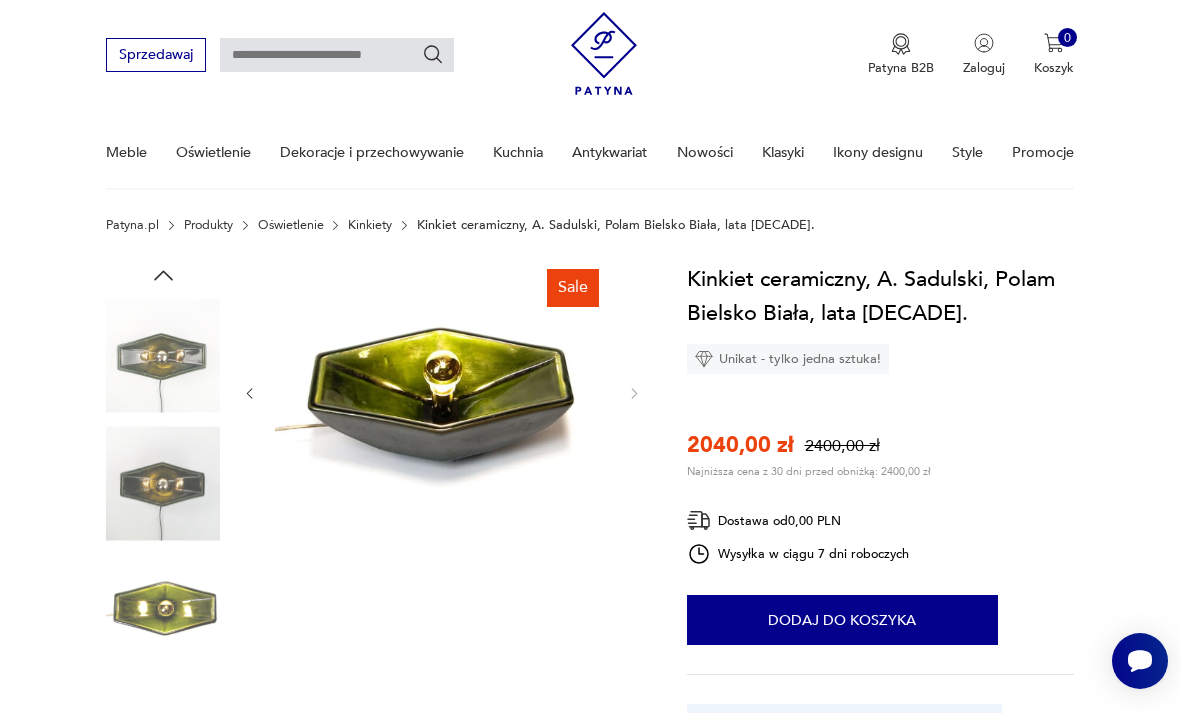 scroll, scrollTop: 107, scrollLeft: 0, axis: vertical 